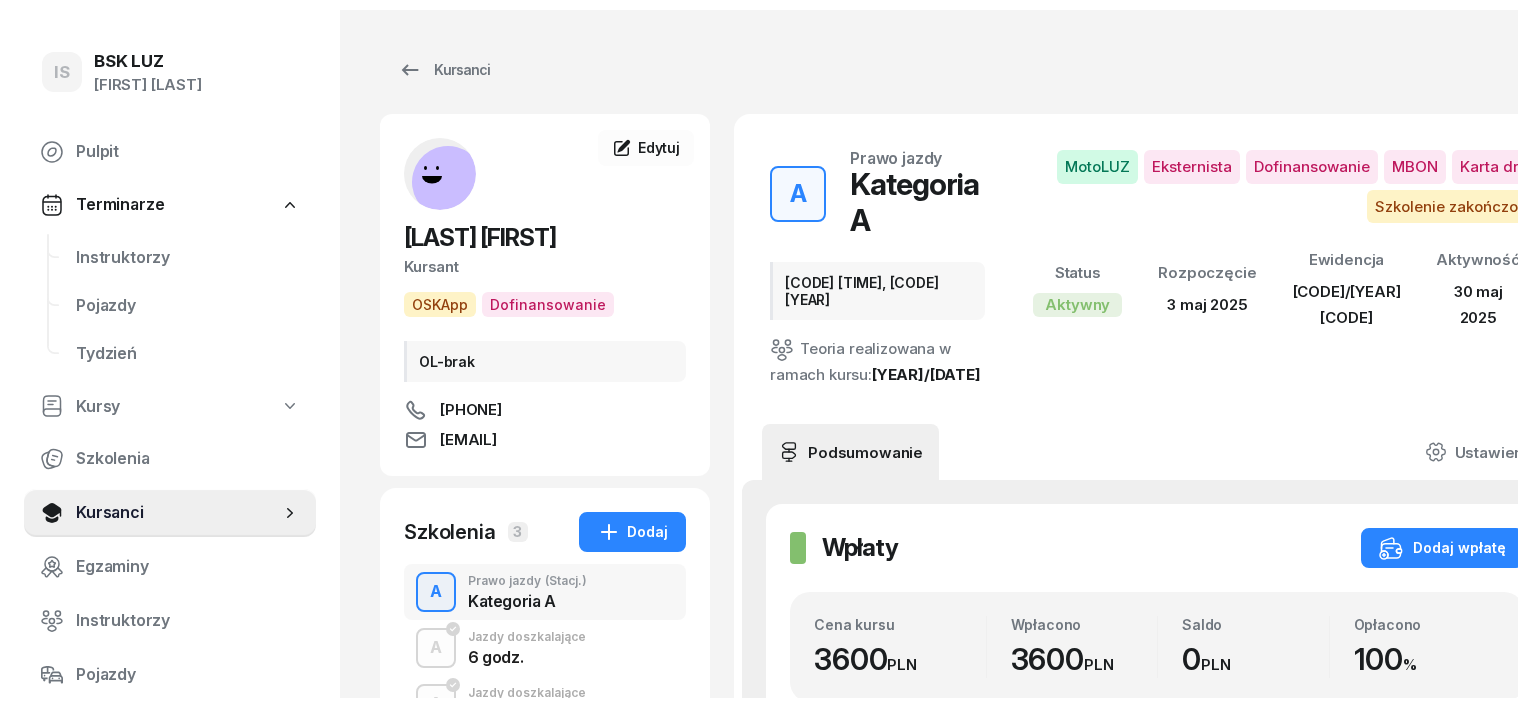 scroll, scrollTop: 0, scrollLeft: 0, axis: both 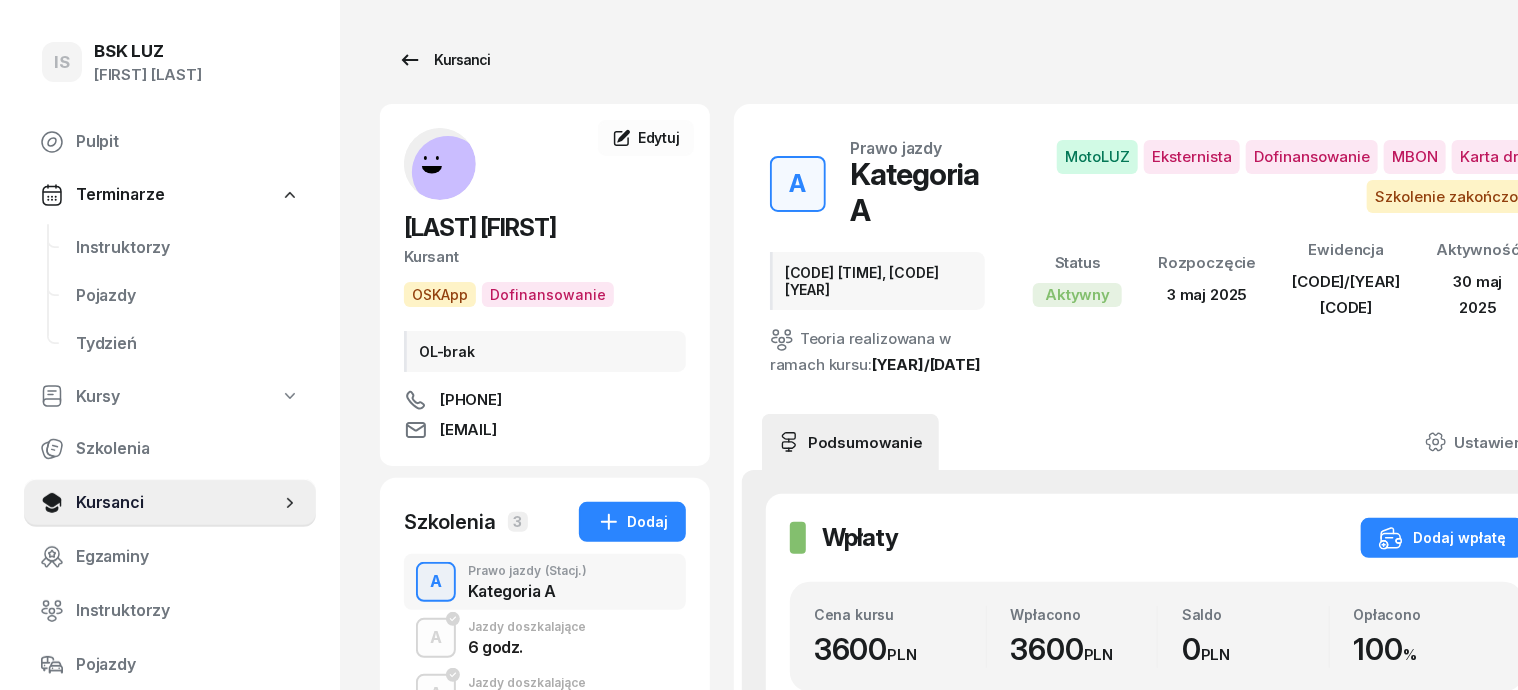 click on "Kursanci" at bounding box center [444, 60] 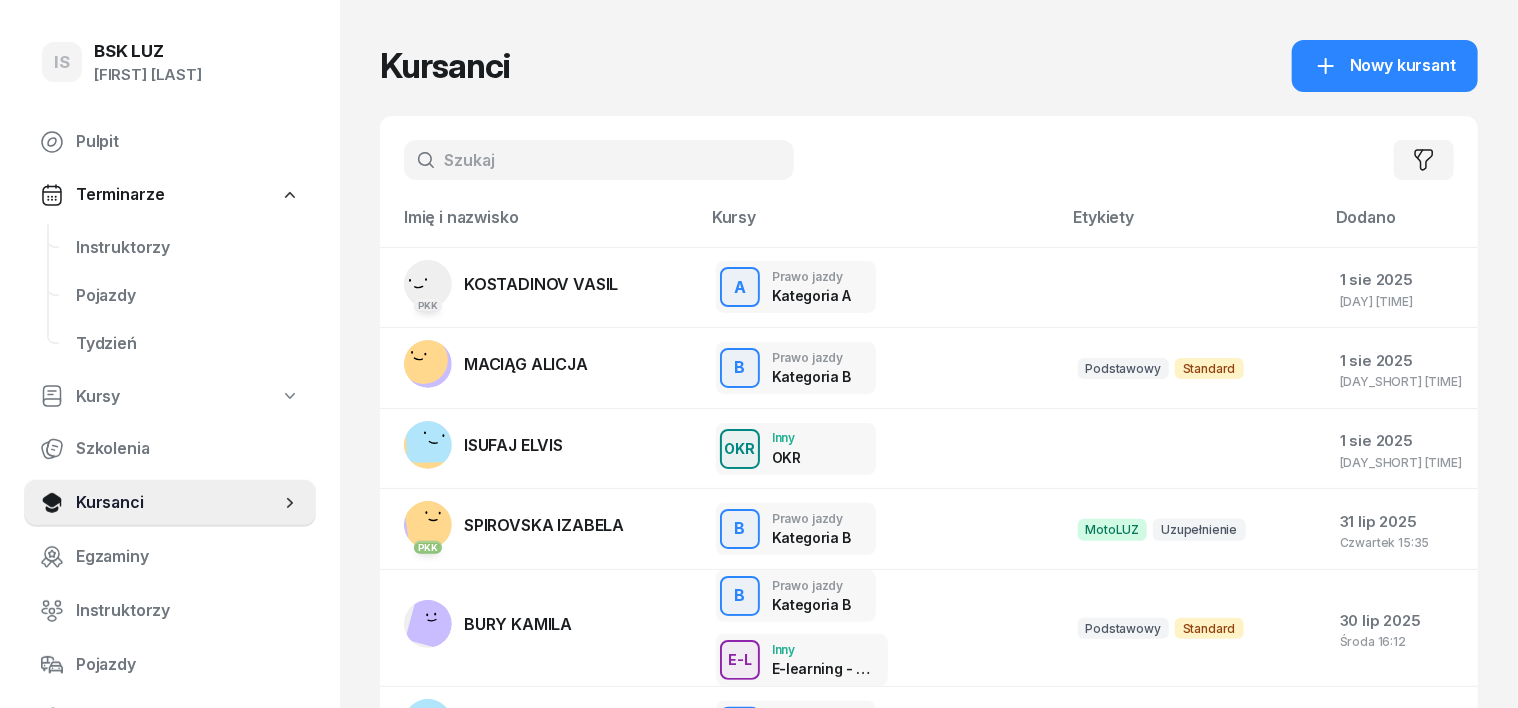 click at bounding box center (599, 160) 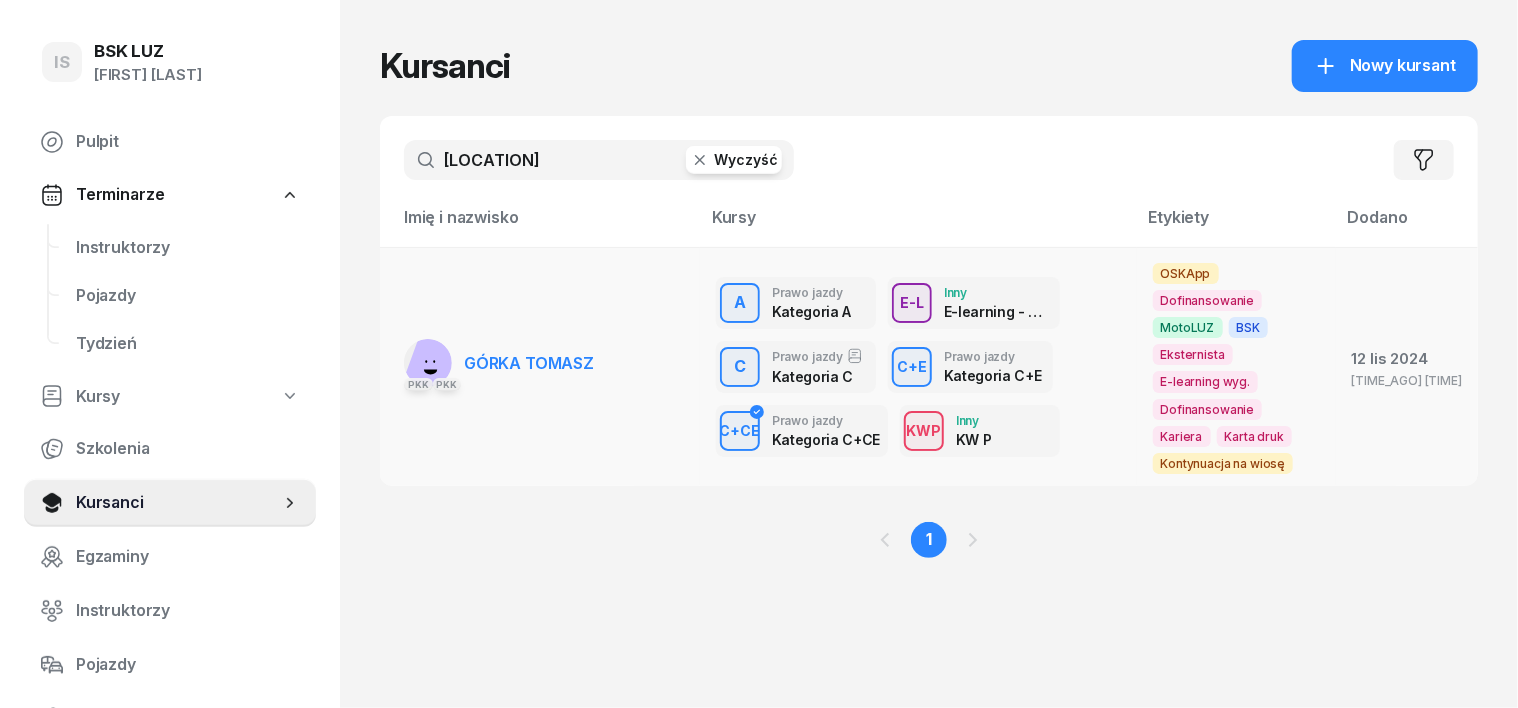 type on "[LOCATION]" 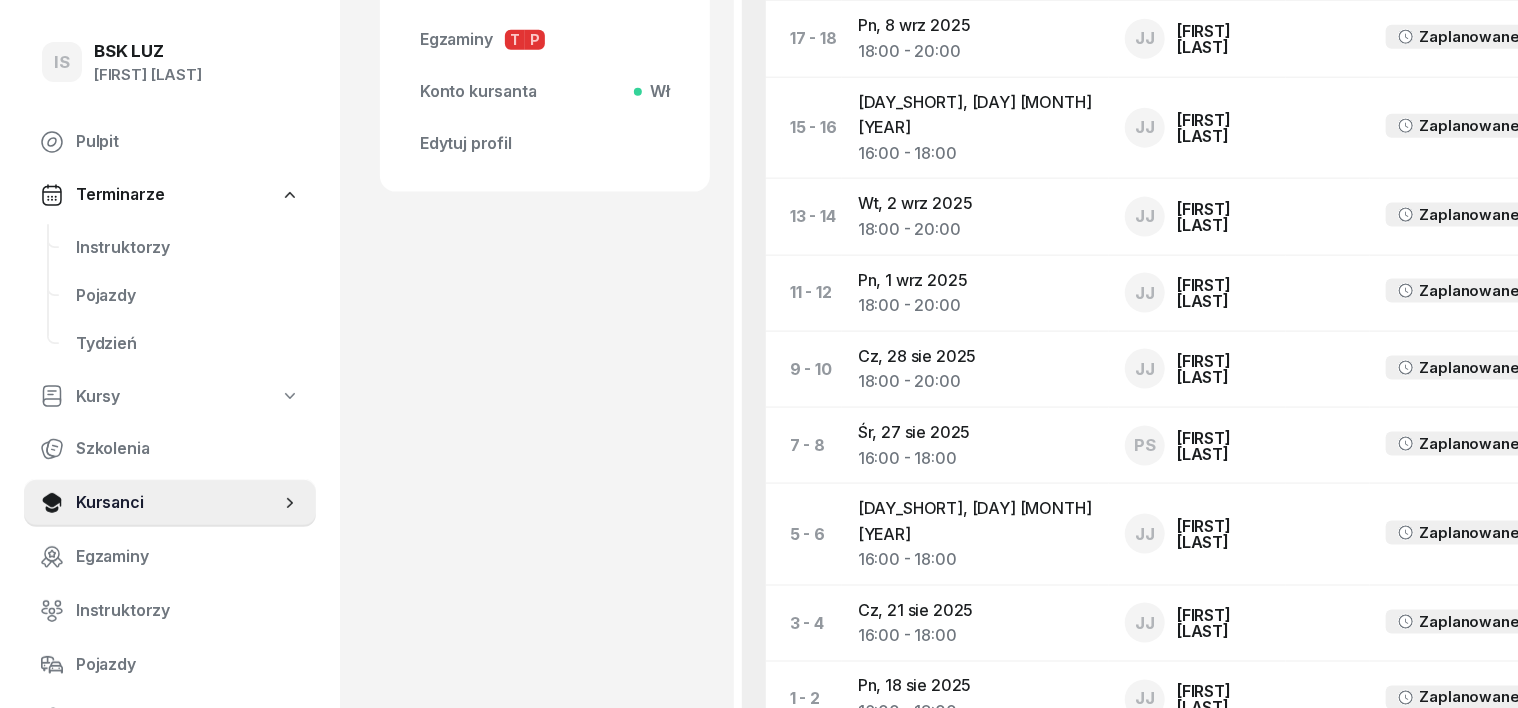 scroll, scrollTop: 1466, scrollLeft: 0, axis: vertical 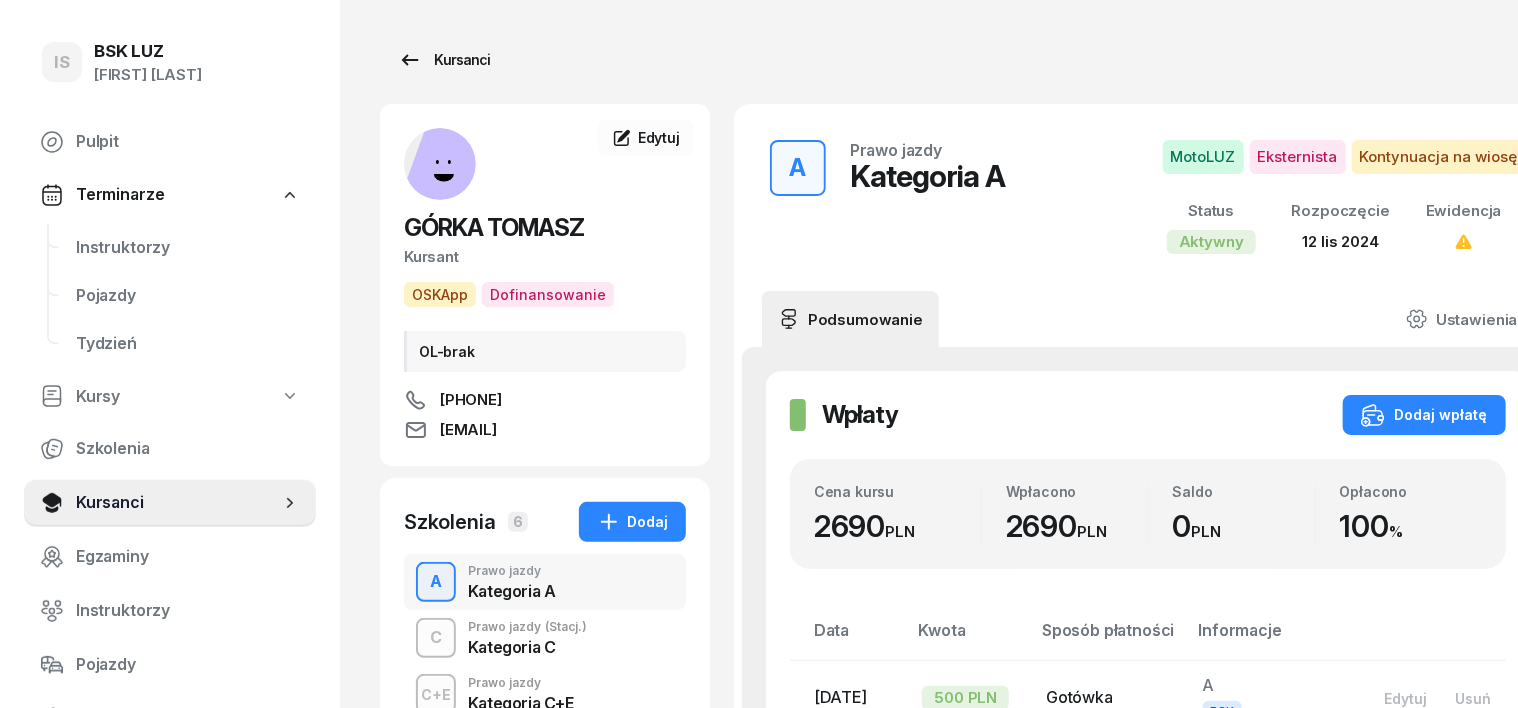 click on "Kursanci" at bounding box center (444, 60) 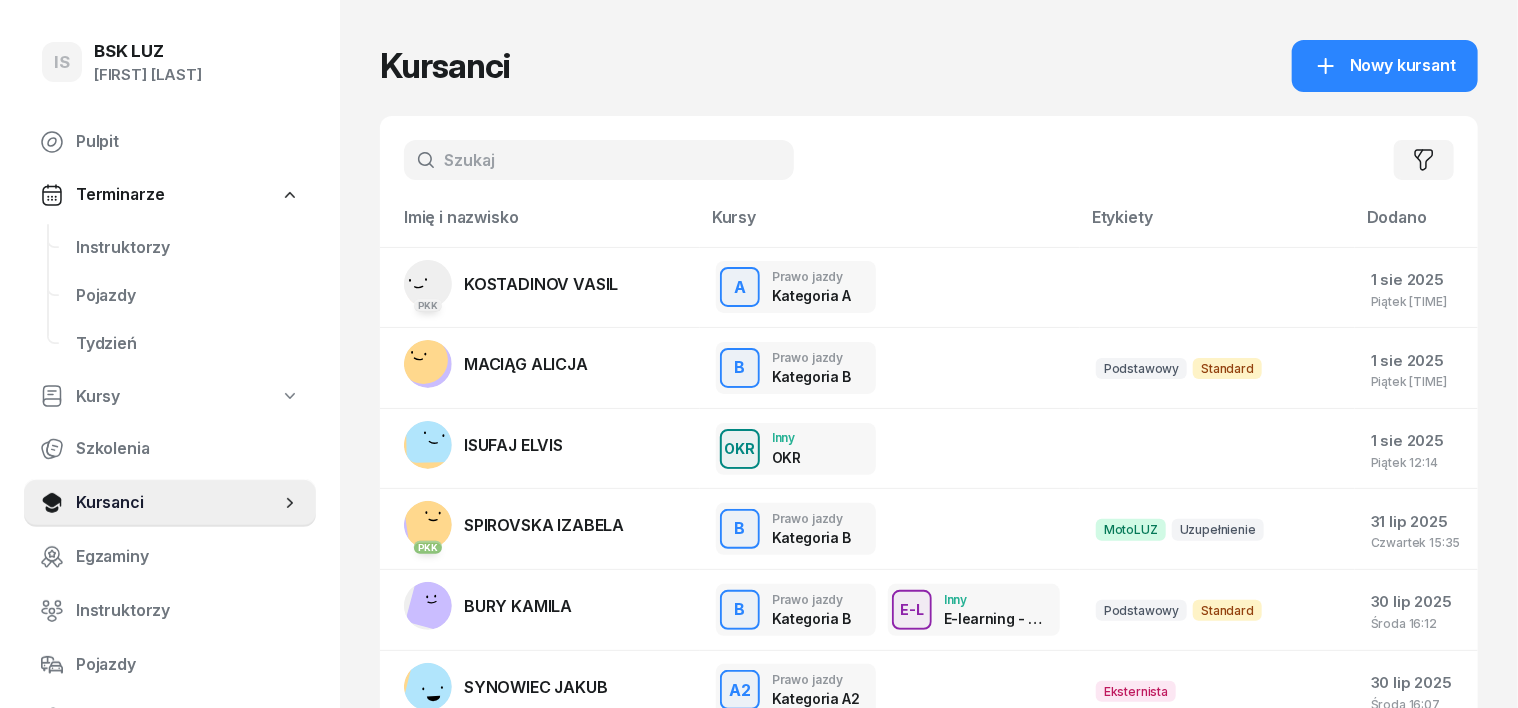 click at bounding box center [599, 160] 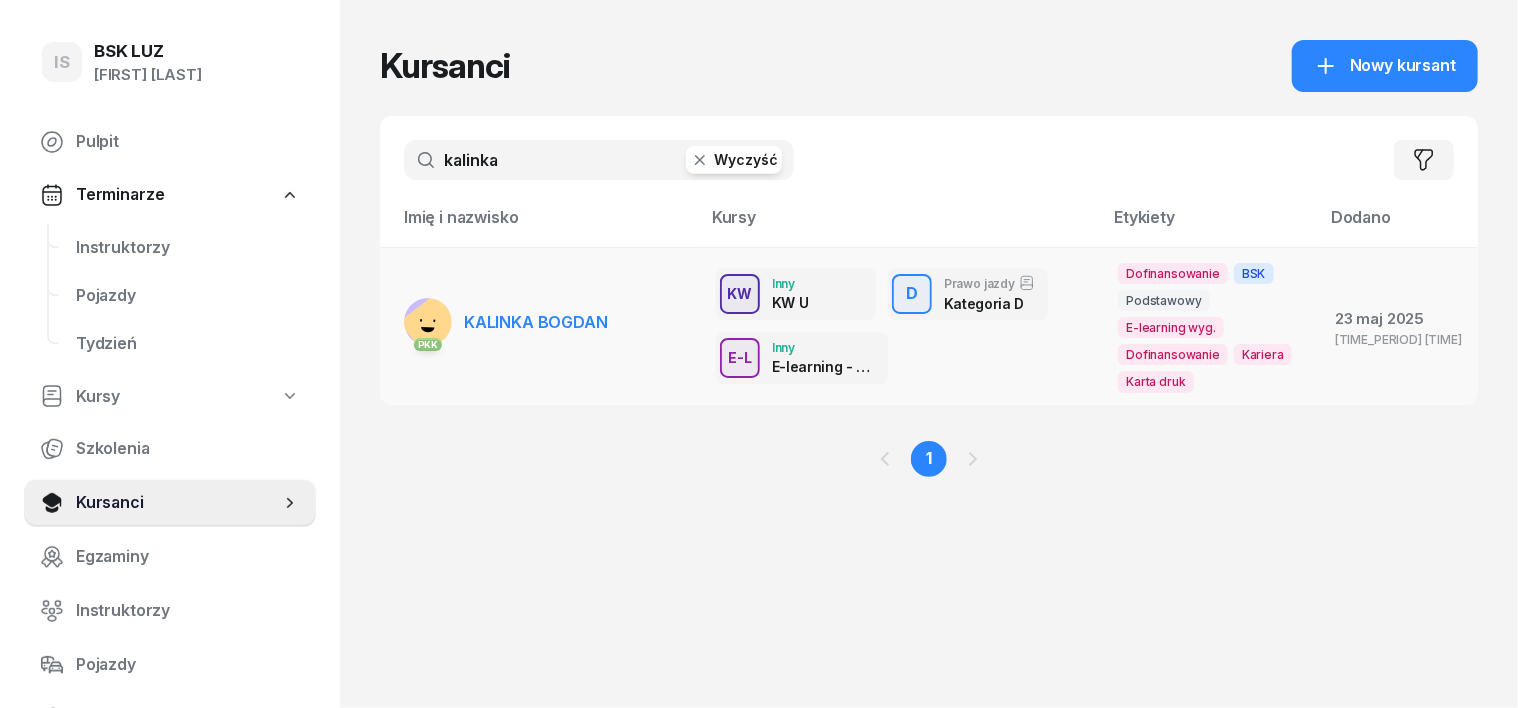 type on "kalinka" 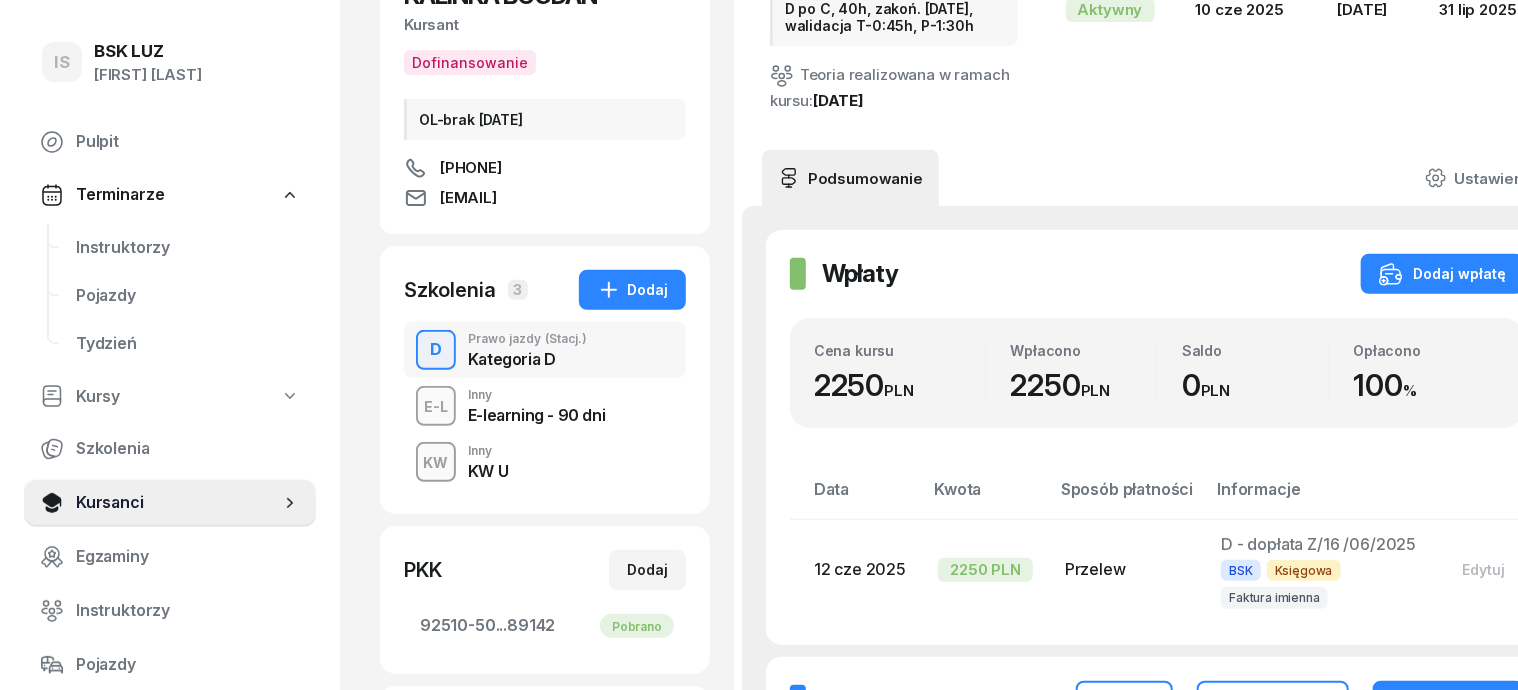 scroll, scrollTop: 250, scrollLeft: 0, axis: vertical 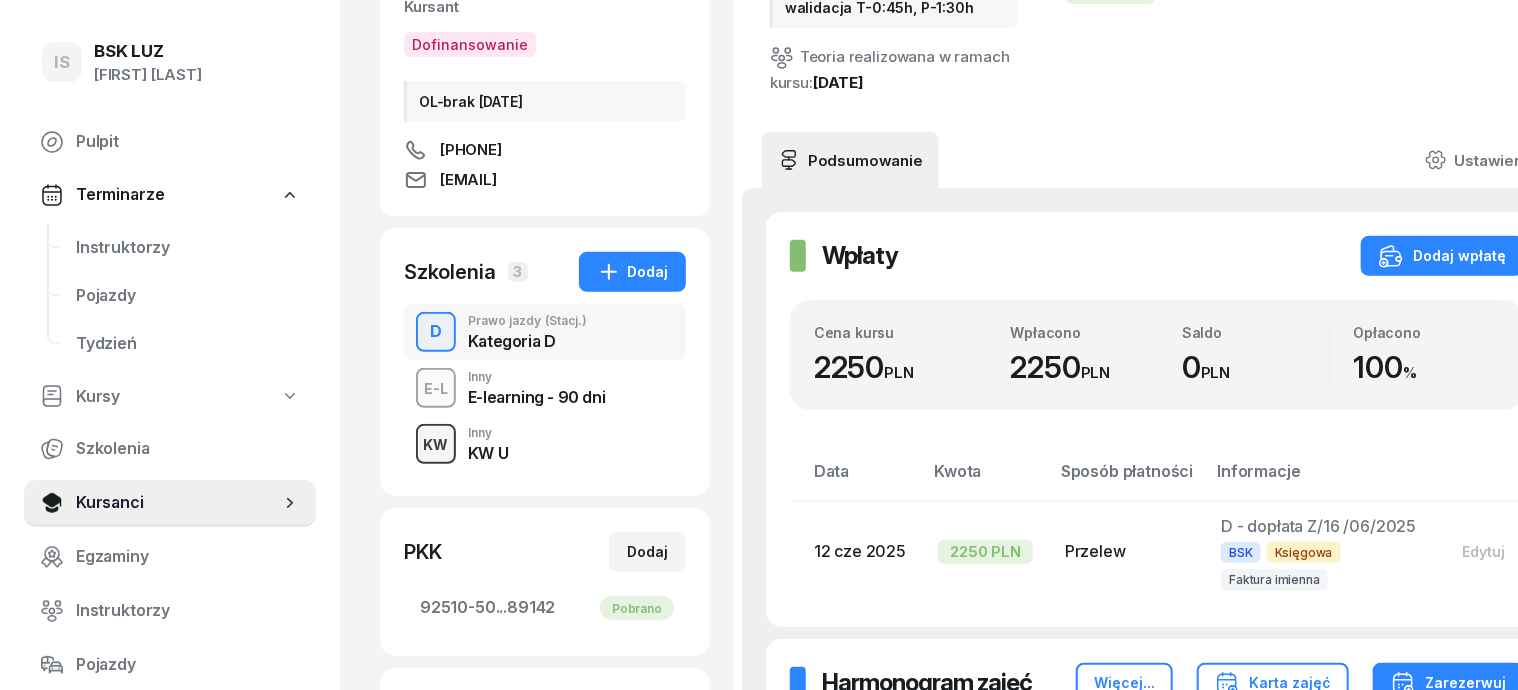click on "KW" at bounding box center [436, 444] 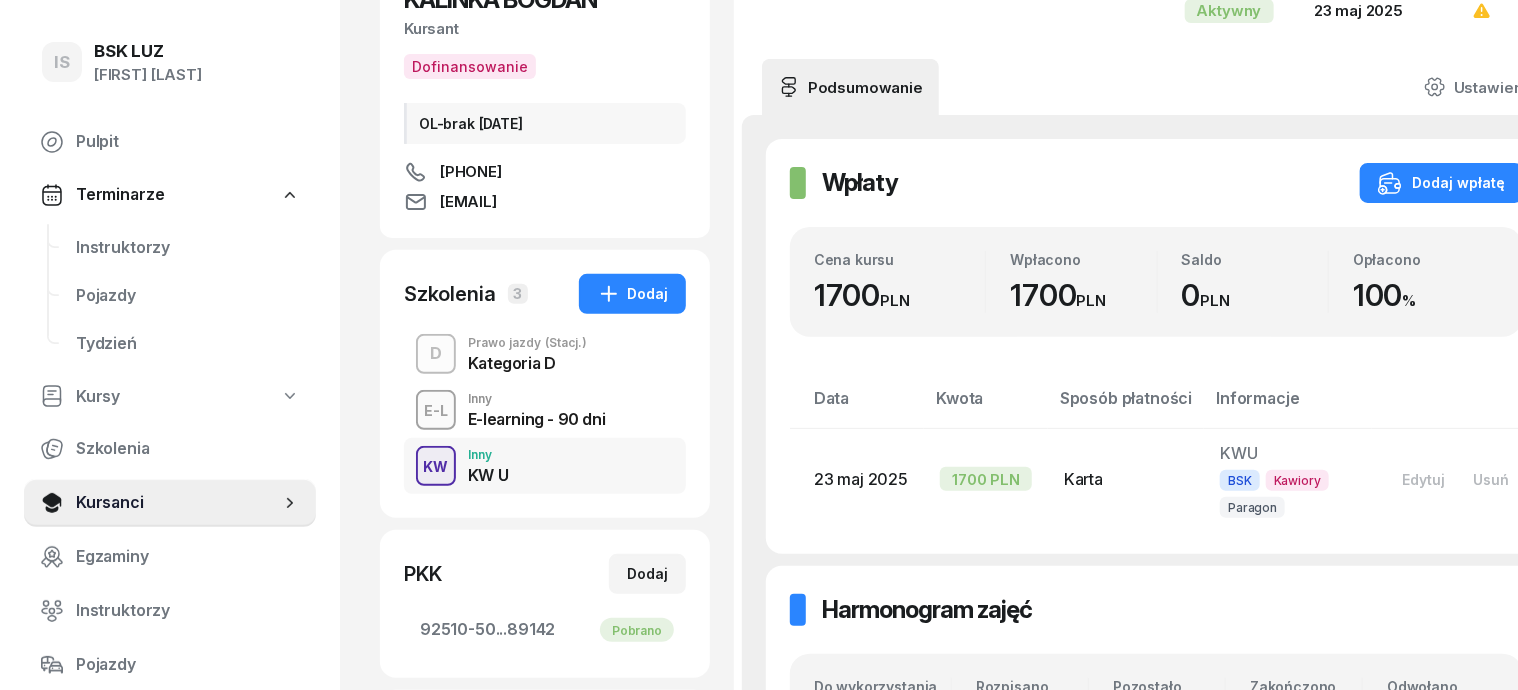scroll, scrollTop: 250, scrollLeft: 0, axis: vertical 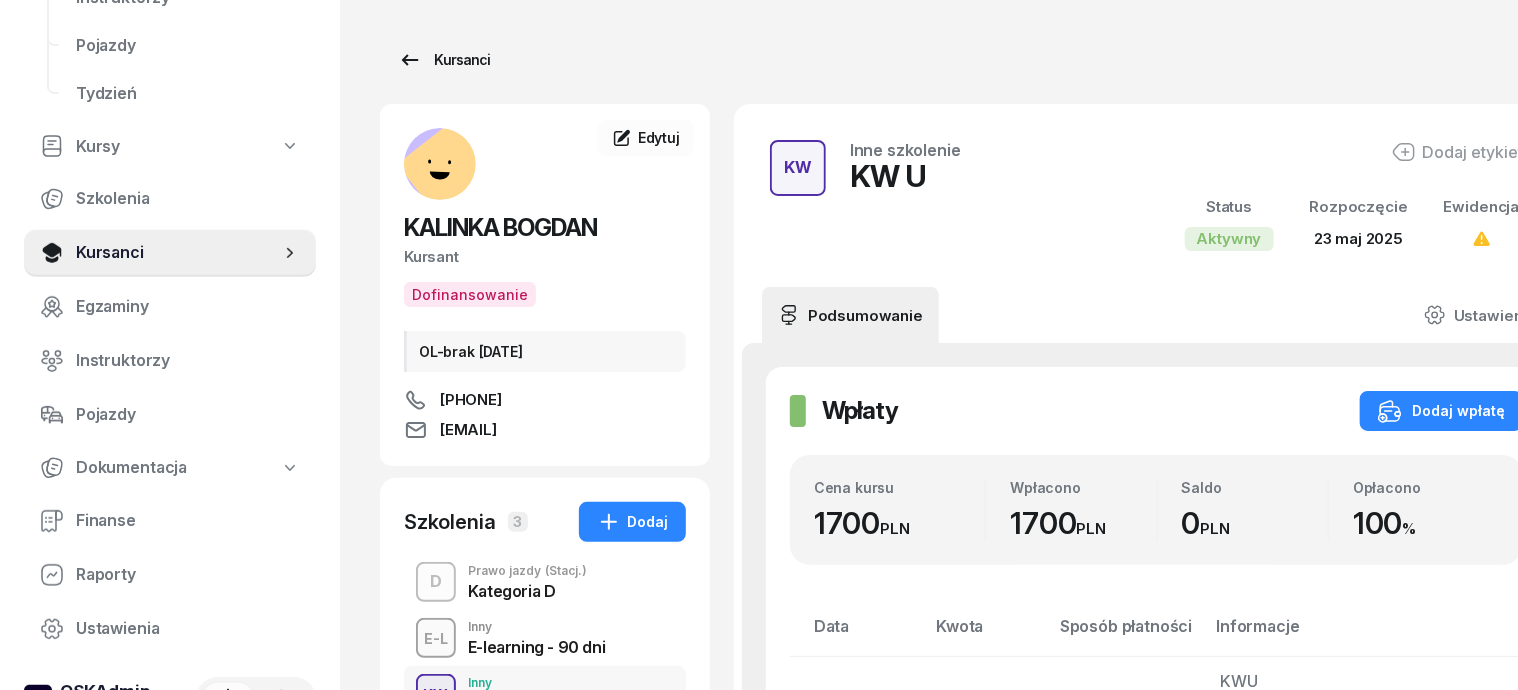 click on "Kursanci" at bounding box center [444, 60] 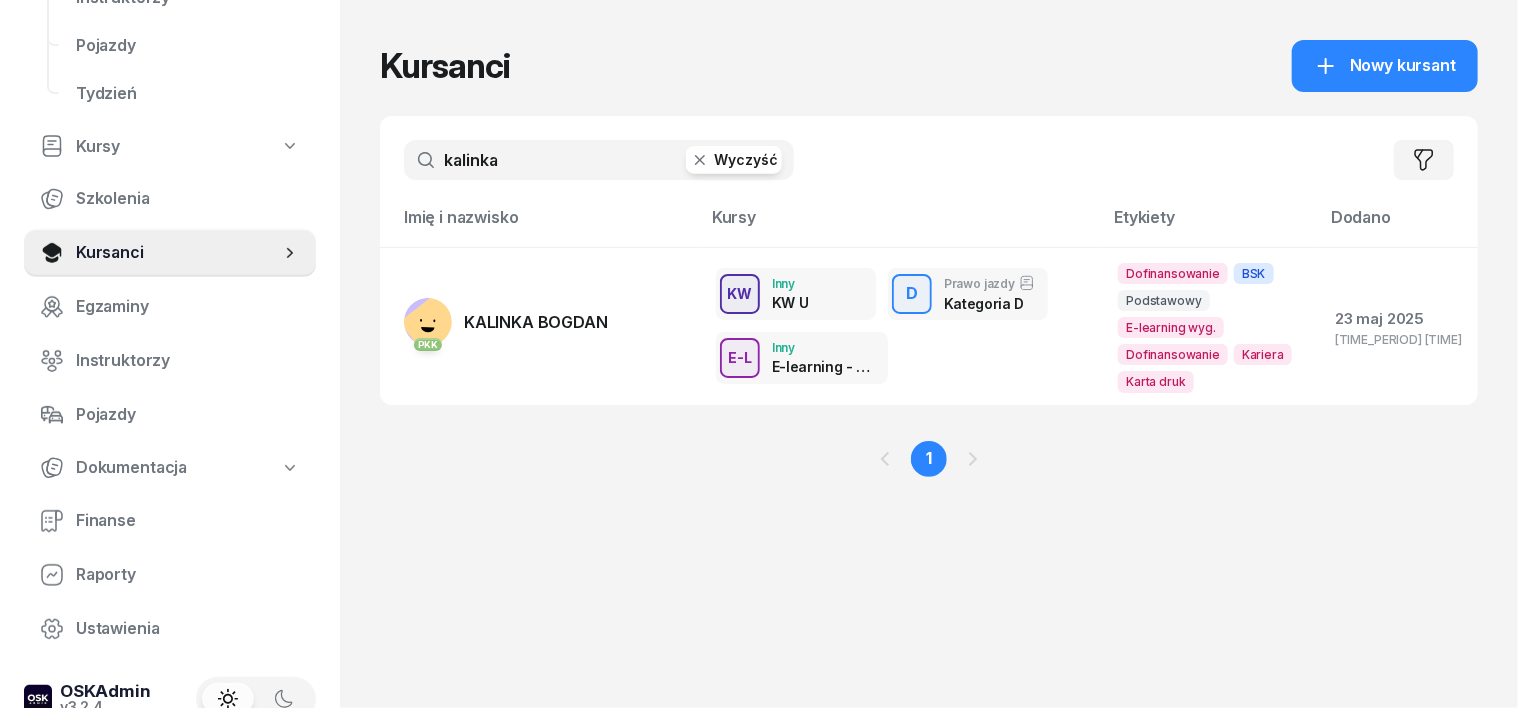 click on "kalinka" at bounding box center (599, 160) 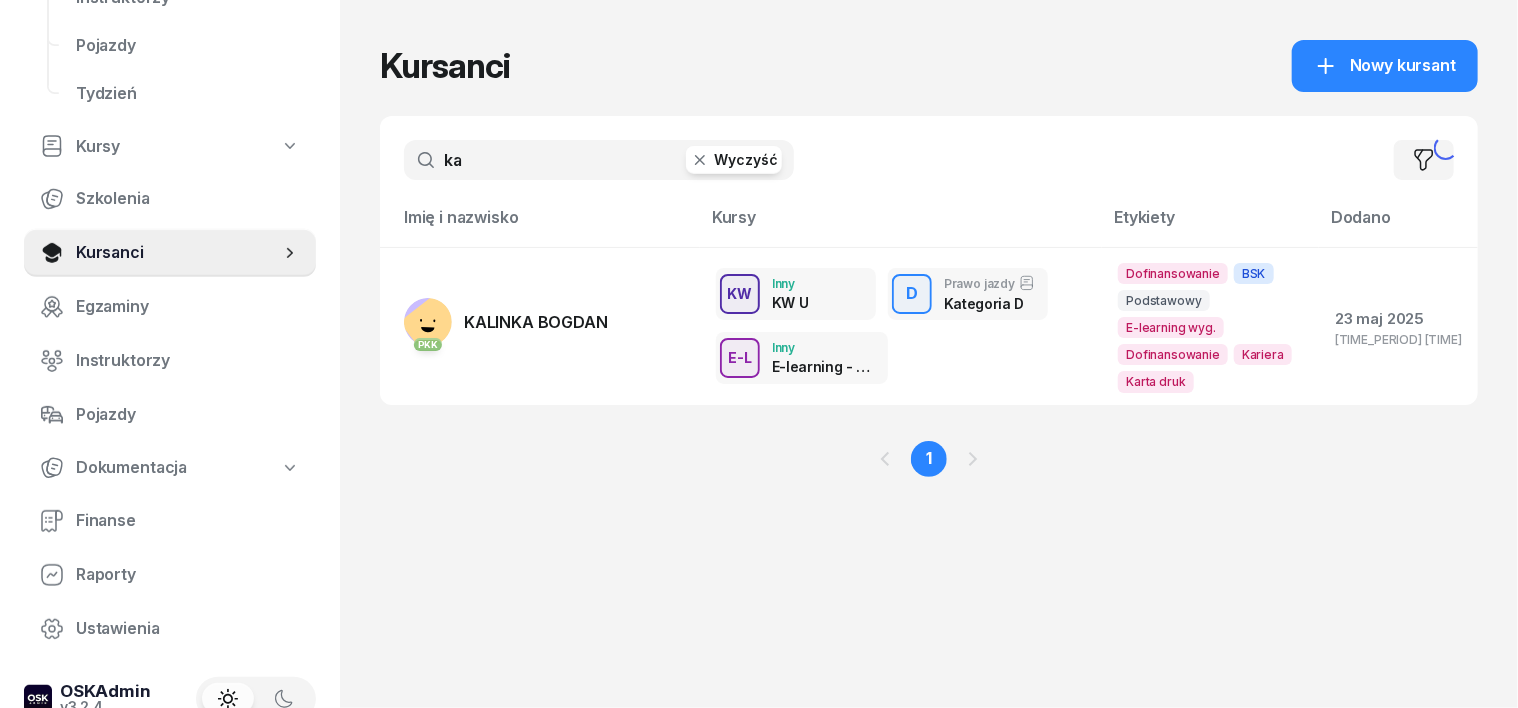type on "k" 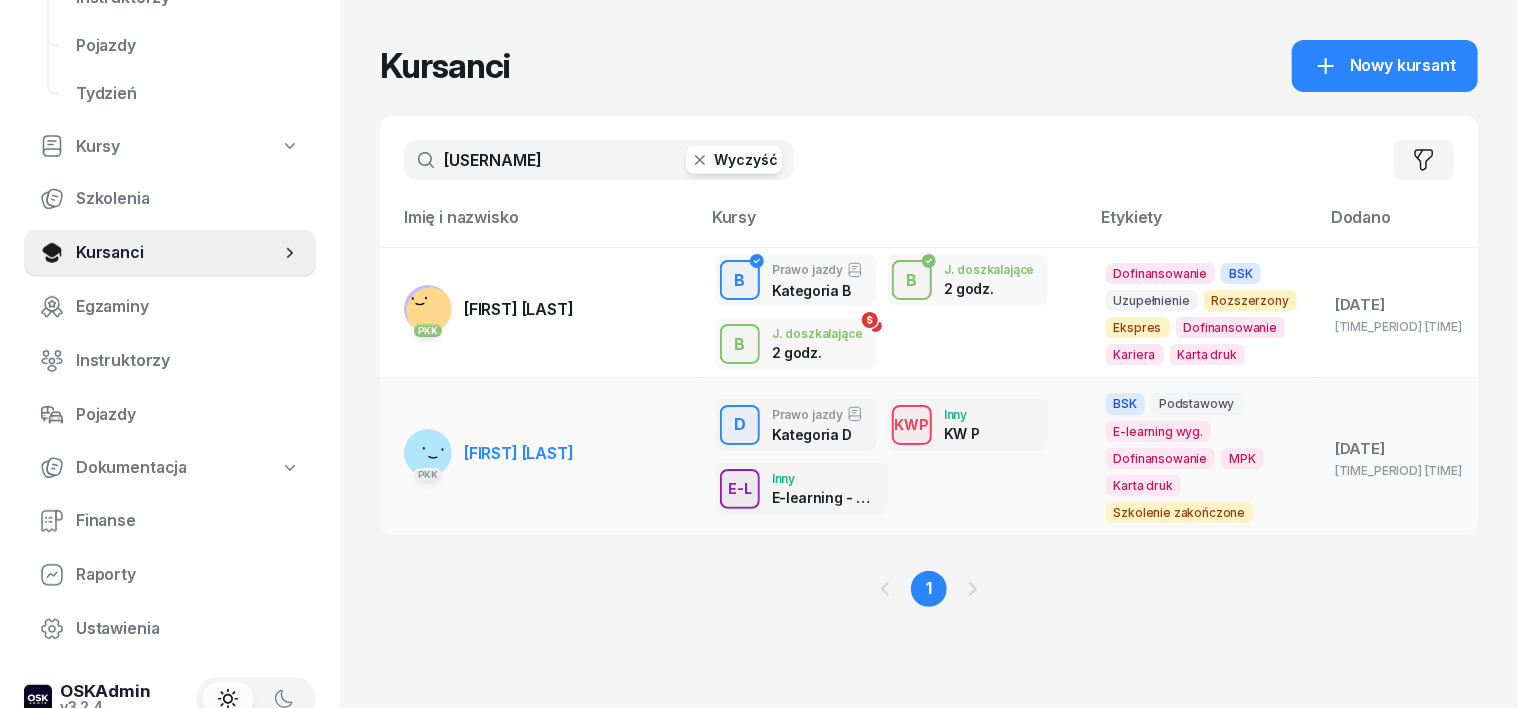 type on "[USERNAME]" 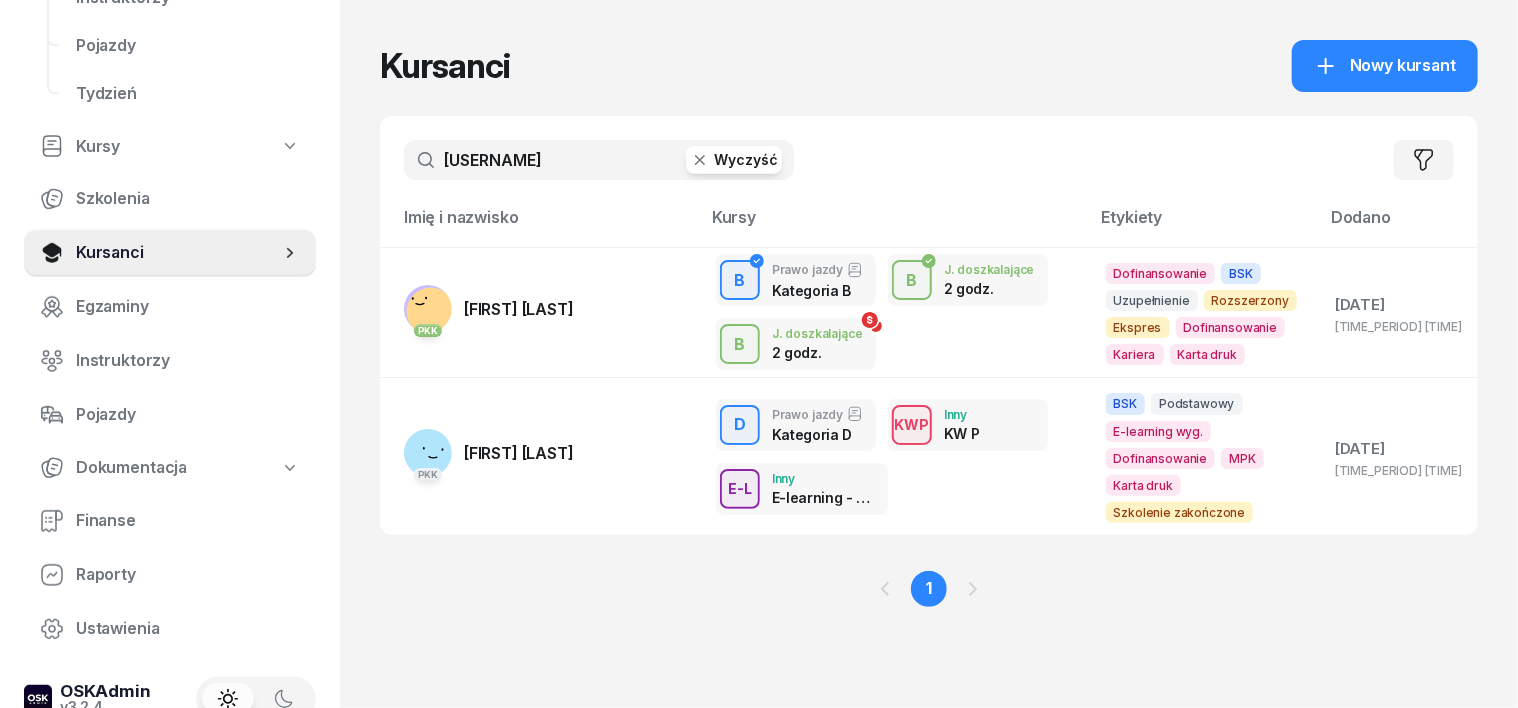 click 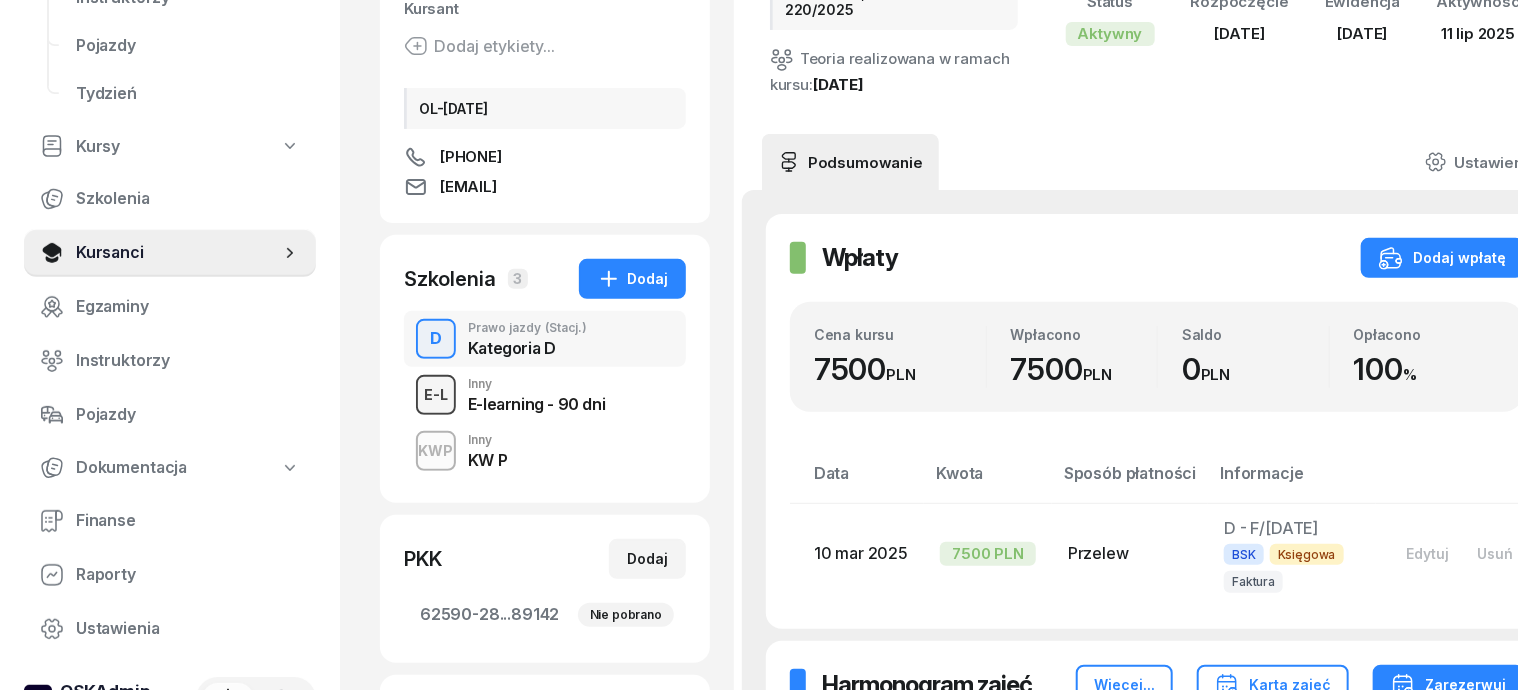 scroll, scrollTop: 250, scrollLeft: 0, axis: vertical 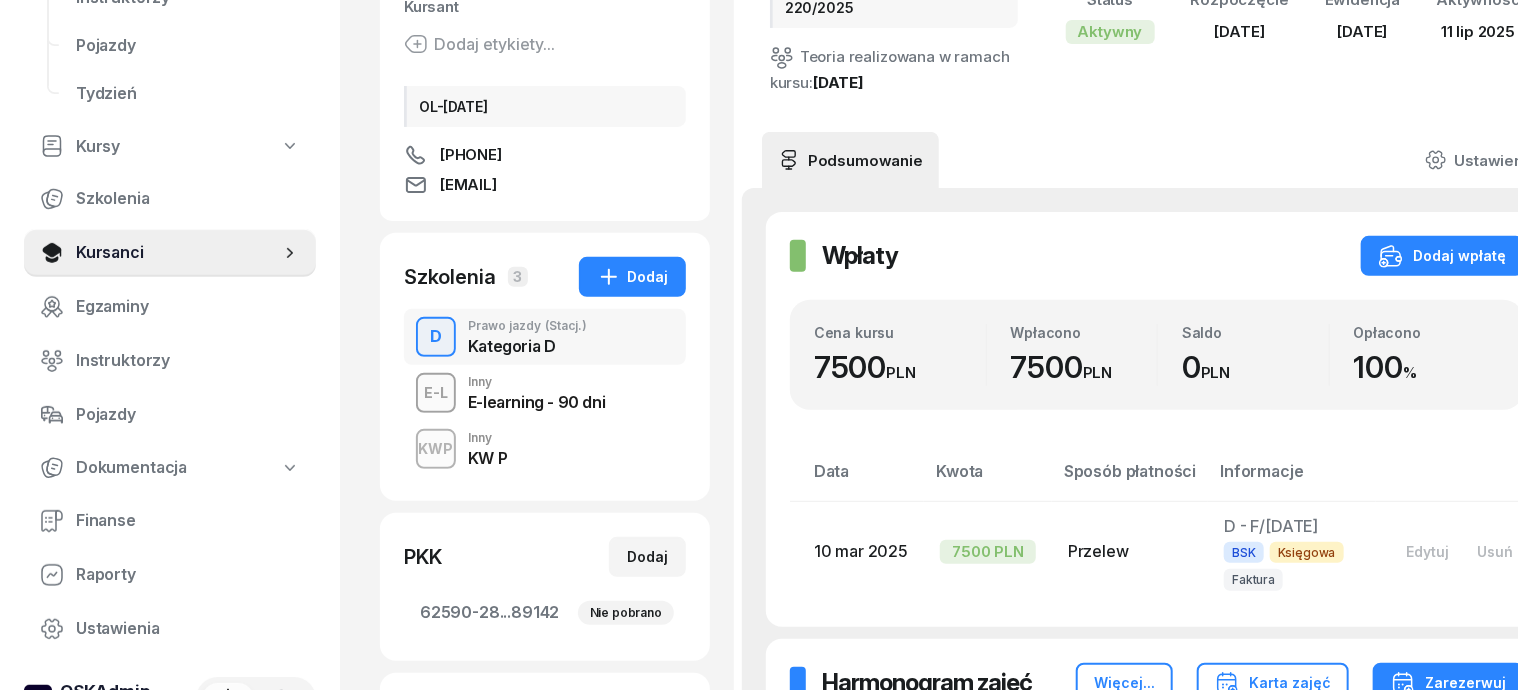 click on "KWP  Inny  KW P" at bounding box center [545, 449] 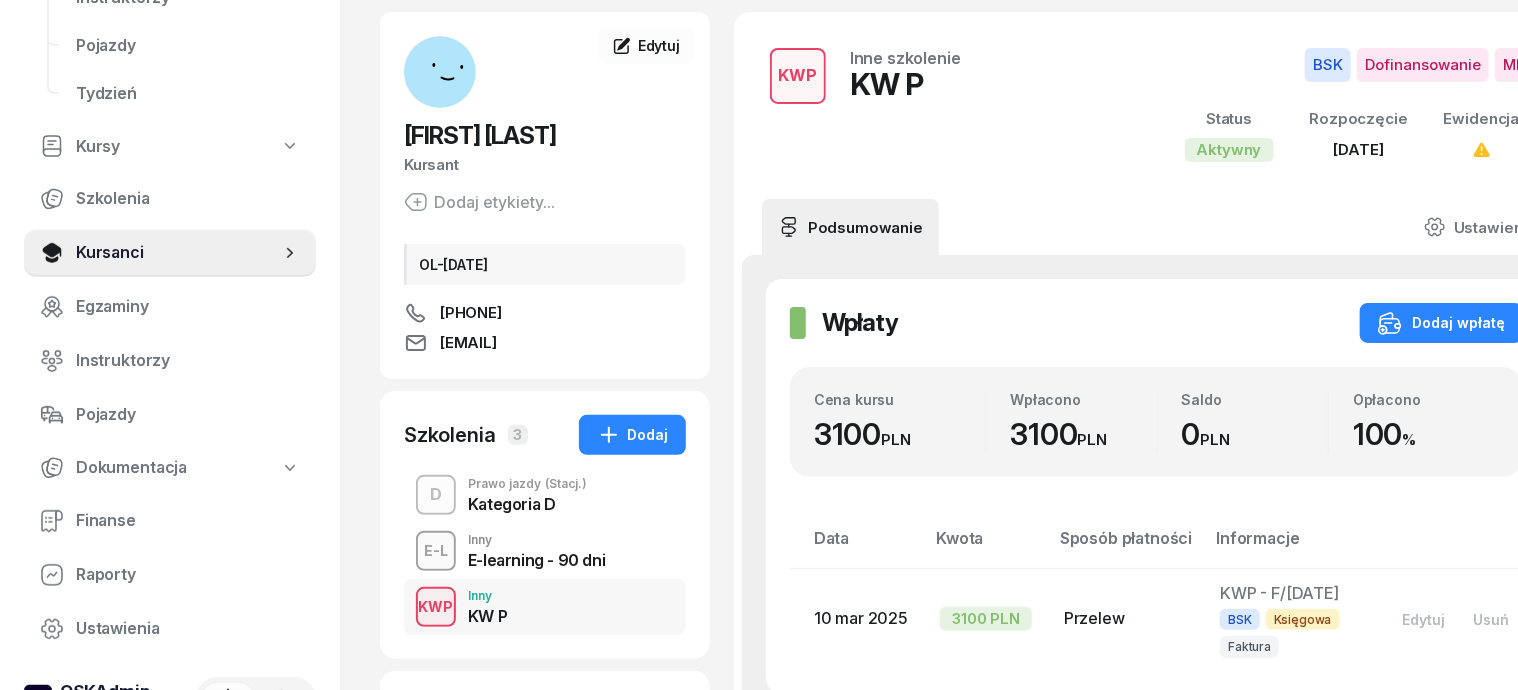 scroll, scrollTop: 124, scrollLeft: 0, axis: vertical 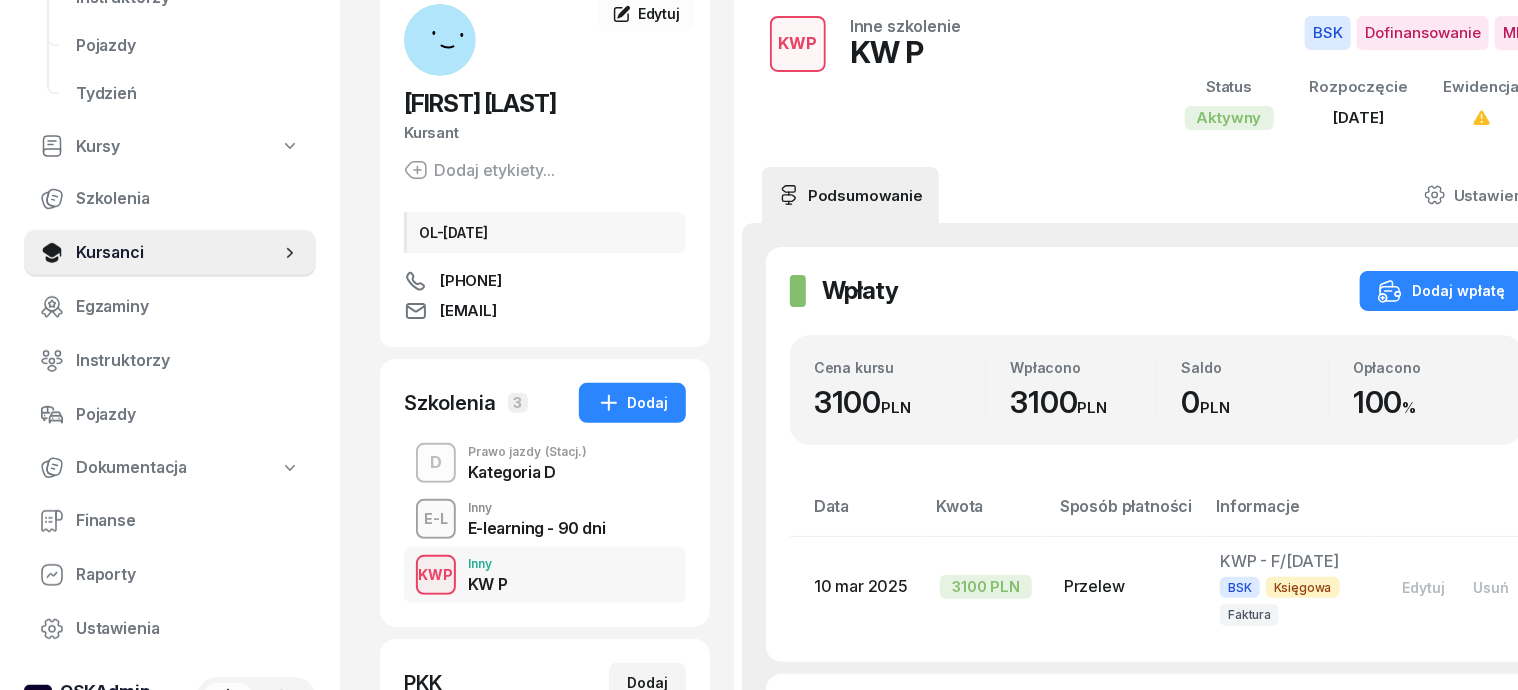 click on "D" at bounding box center (436, 463) 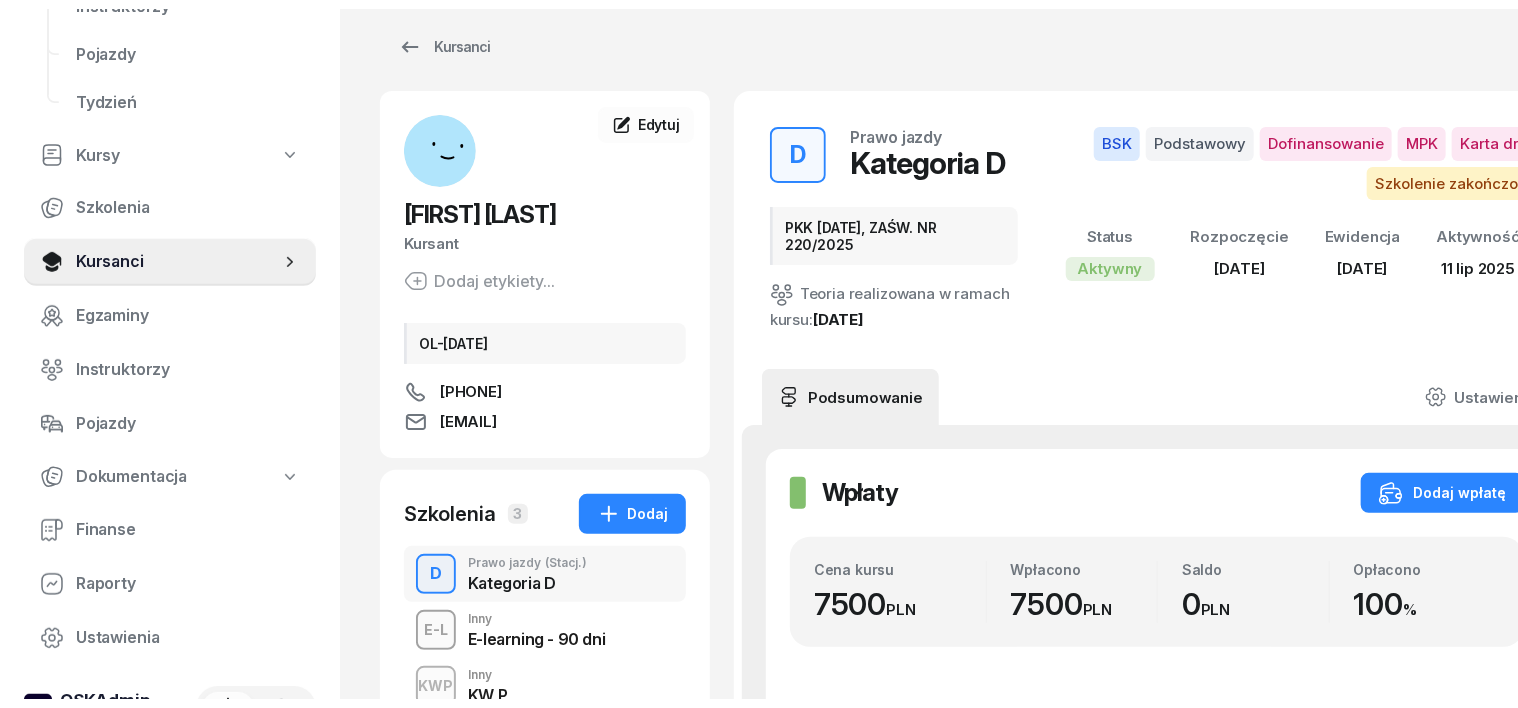 scroll, scrollTop: 0, scrollLeft: 0, axis: both 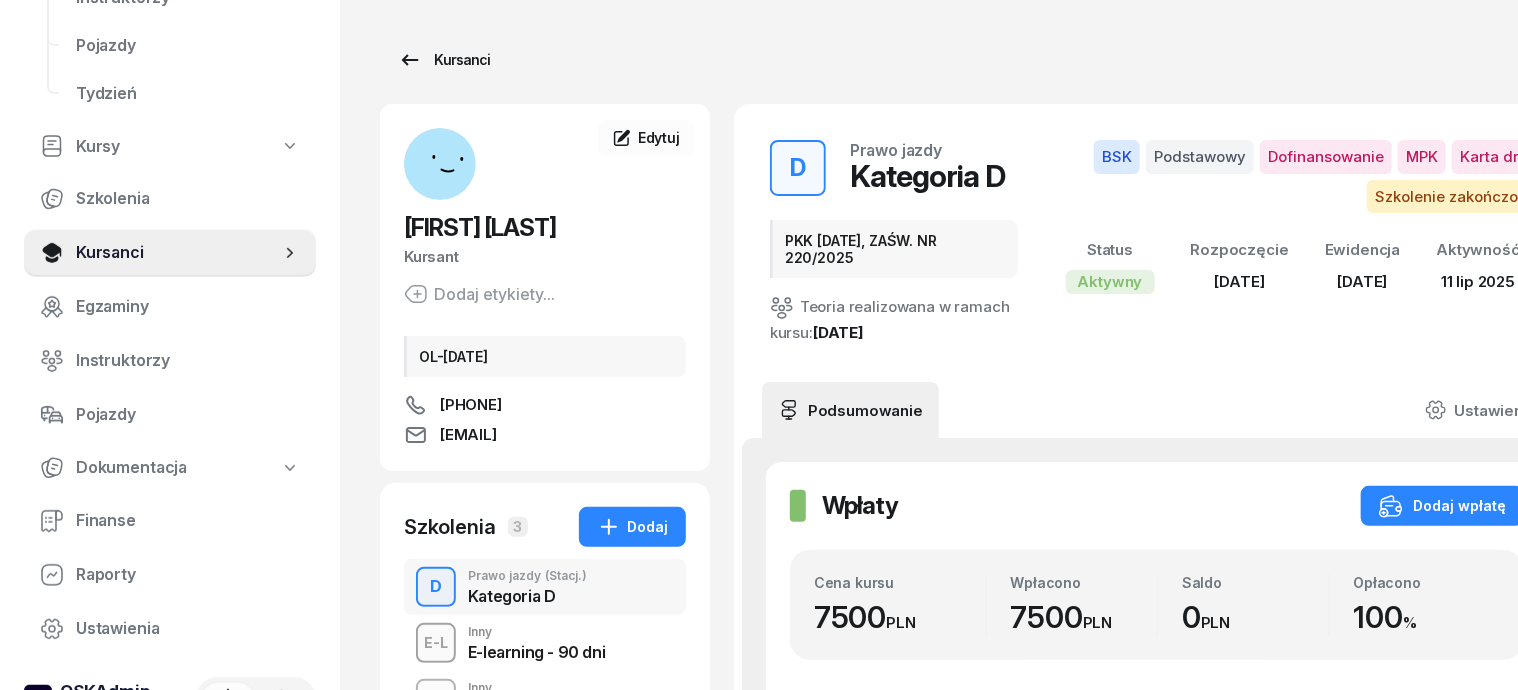 click on "Kursanci" at bounding box center (444, 60) 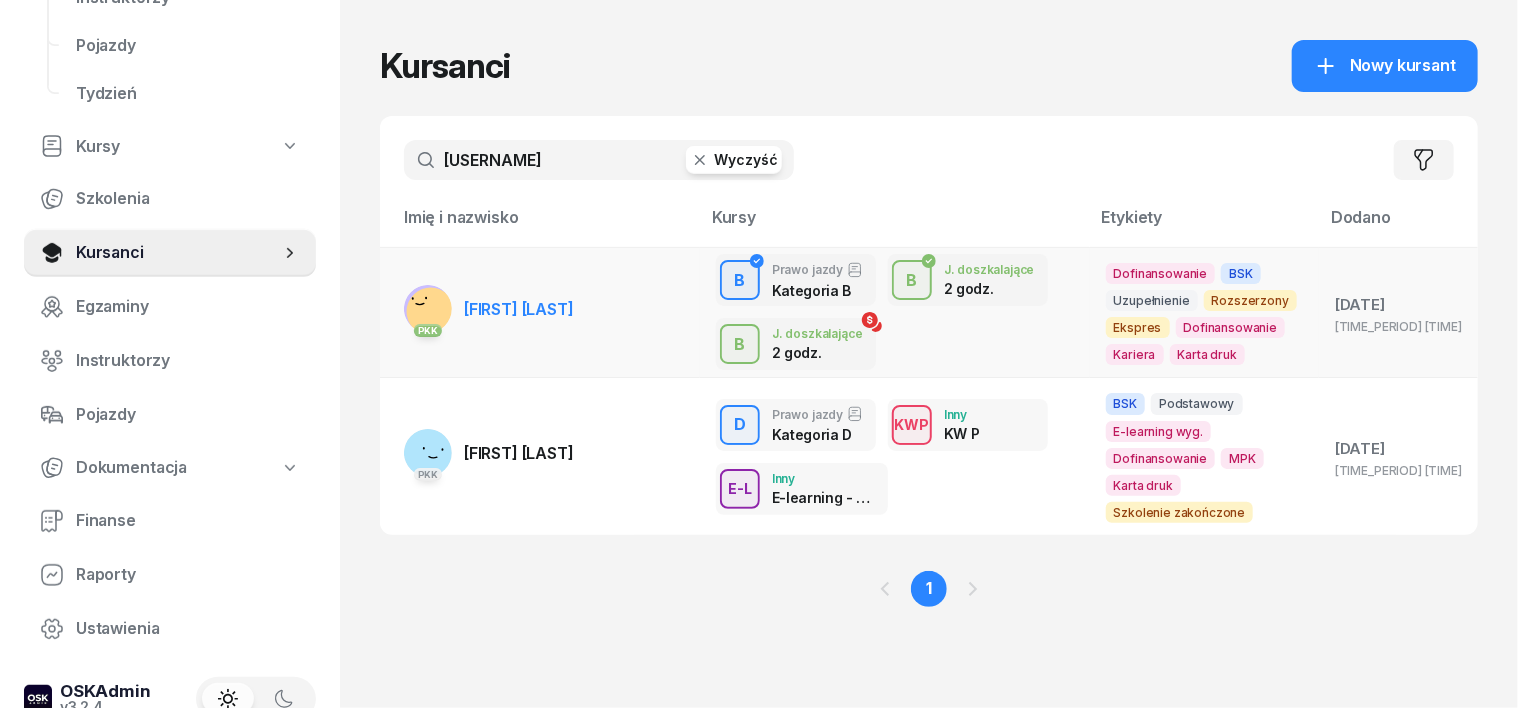 click 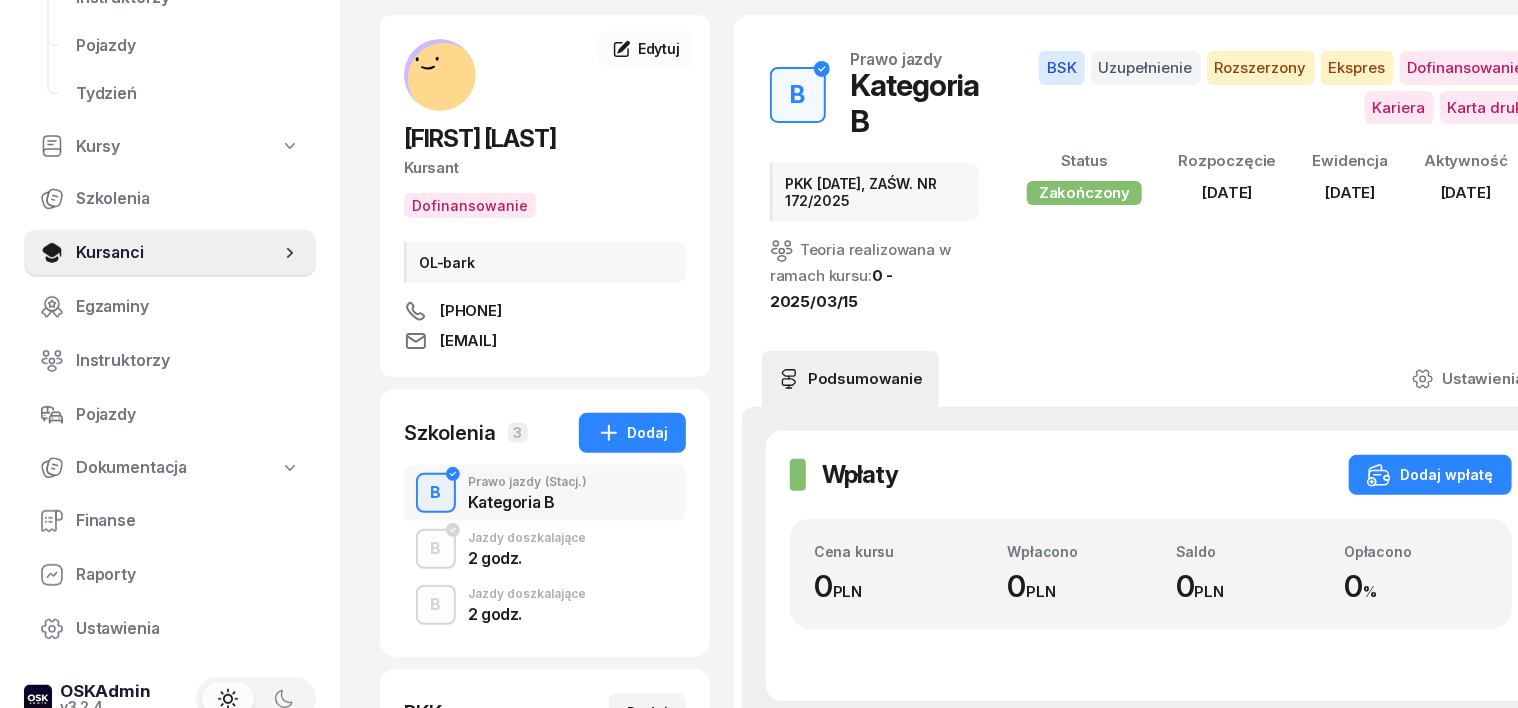 scroll, scrollTop: 124, scrollLeft: 0, axis: vertical 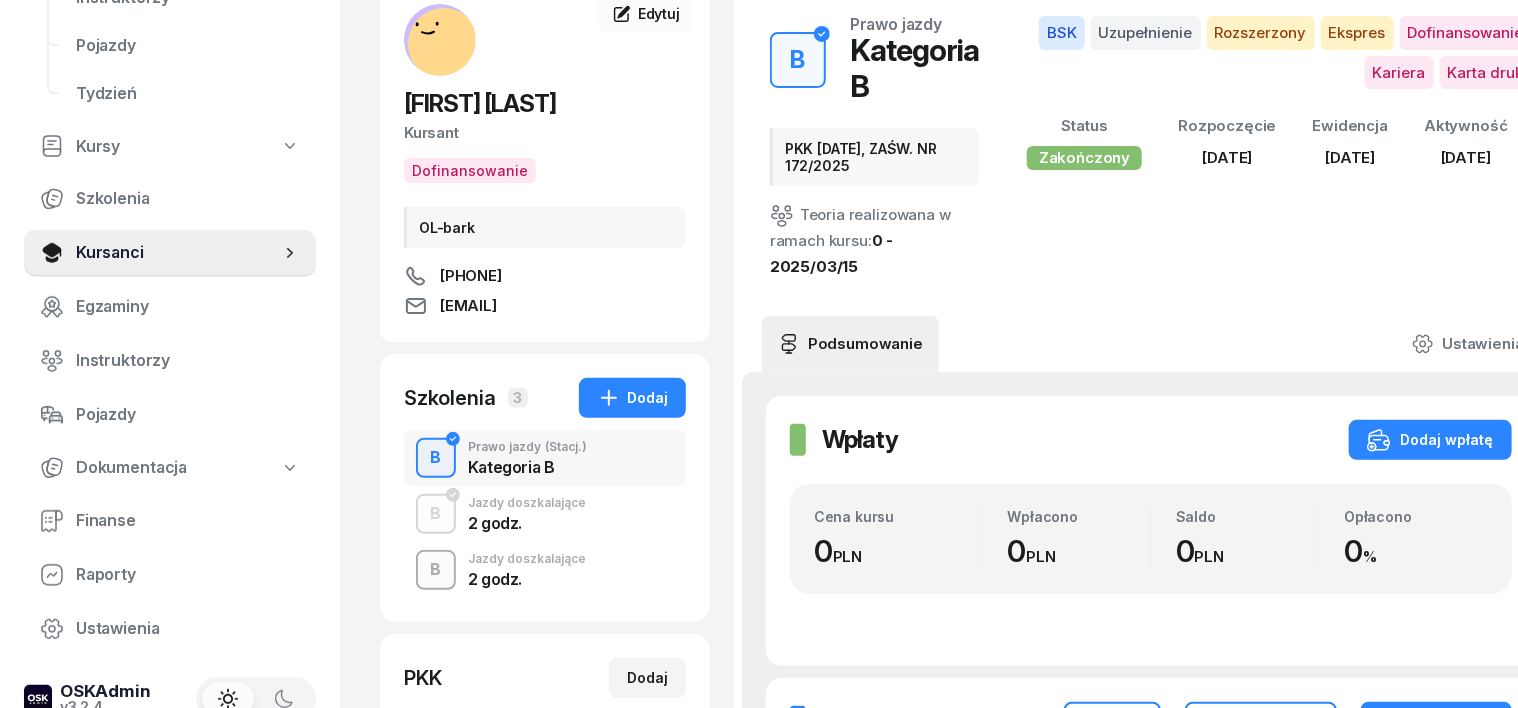 click on "B" at bounding box center [436, 570] 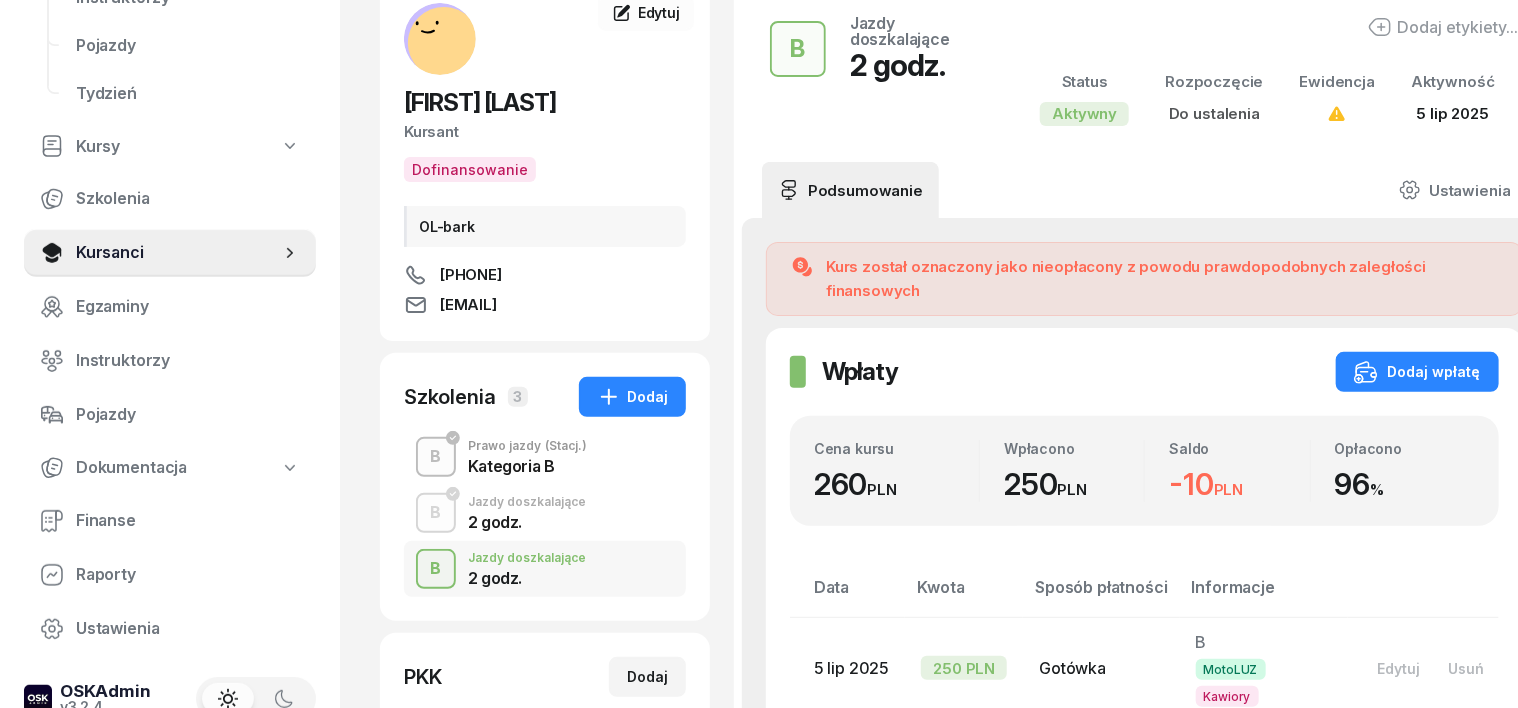 scroll, scrollTop: 0, scrollLeft: 0, axis: both 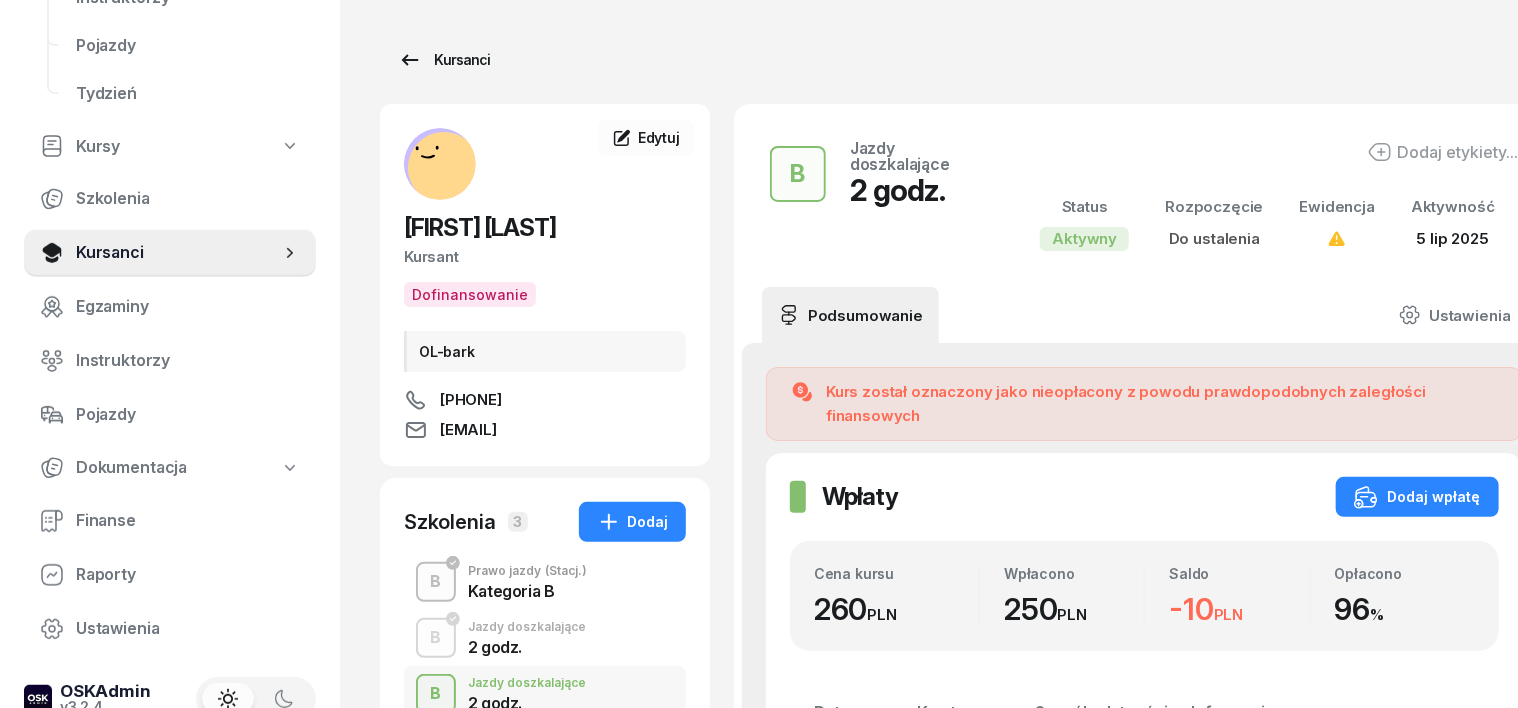 click on "Kursanci" at bounding box center [444, 60] 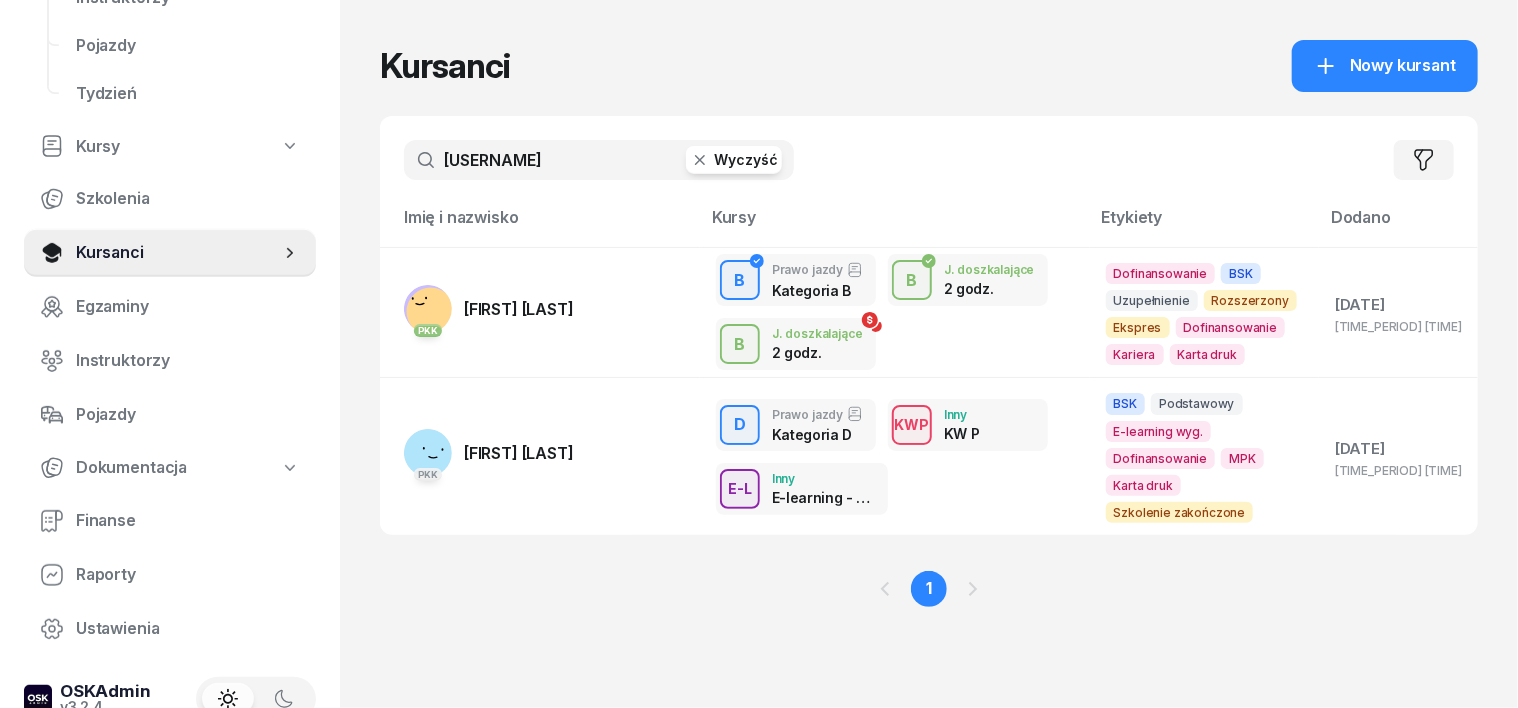 click on "[USERNAME]" at bounding box center [599, 160] 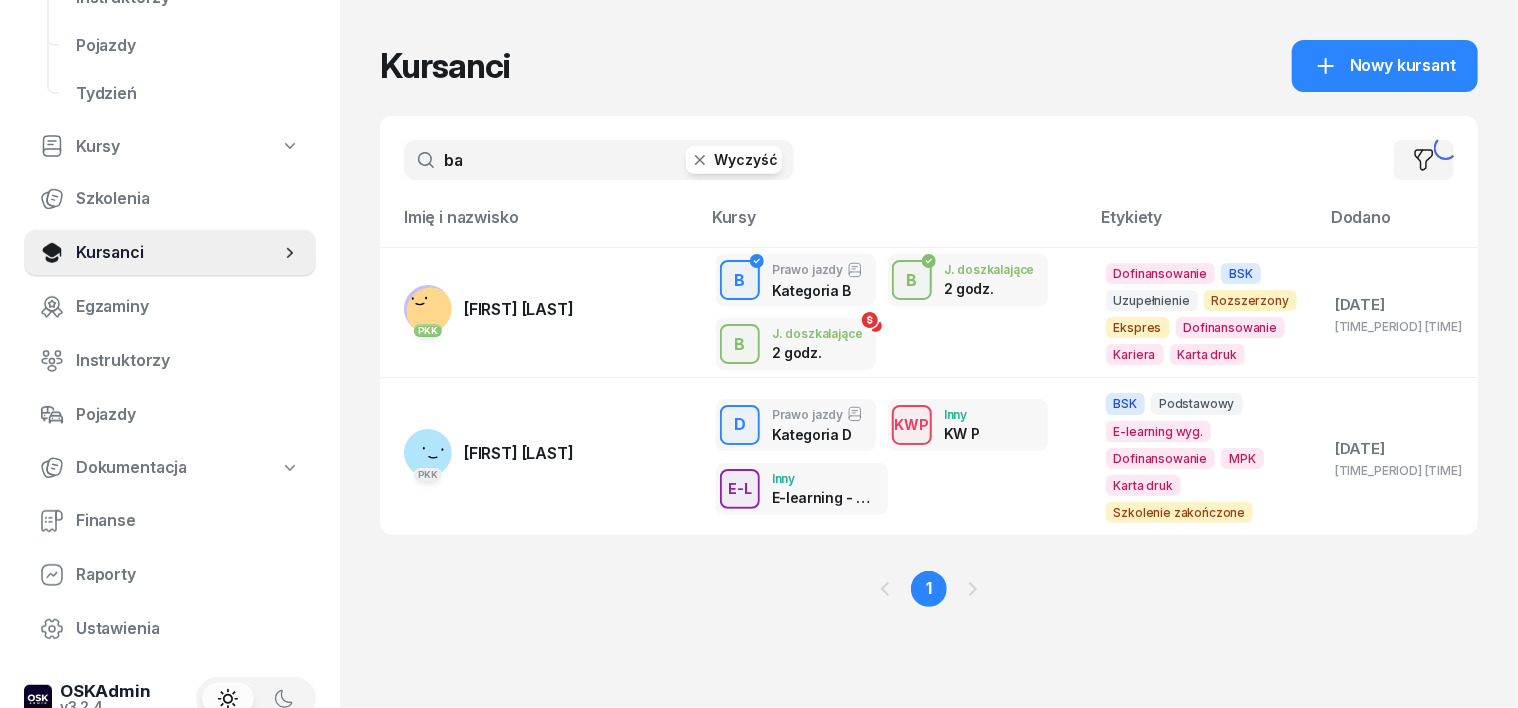type on "b" 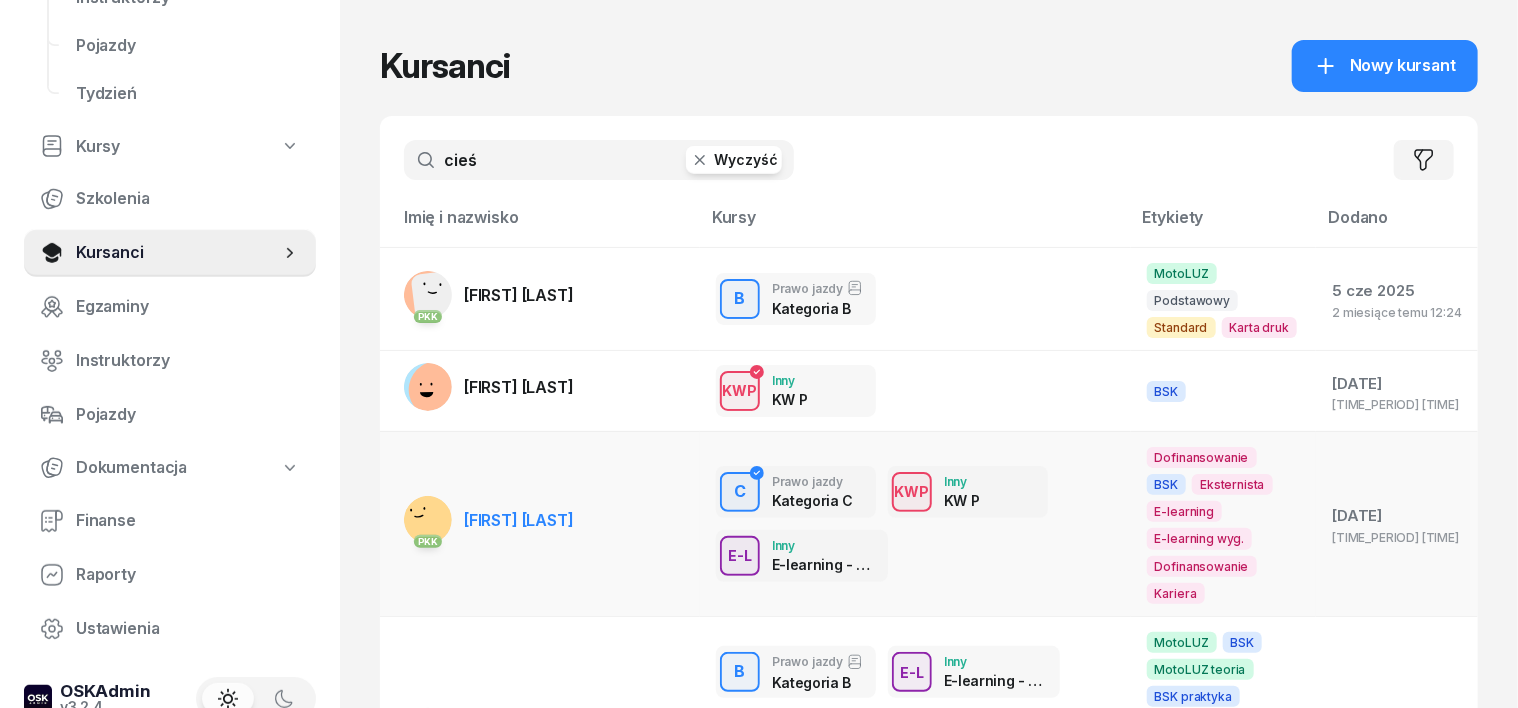 type on "cieś" 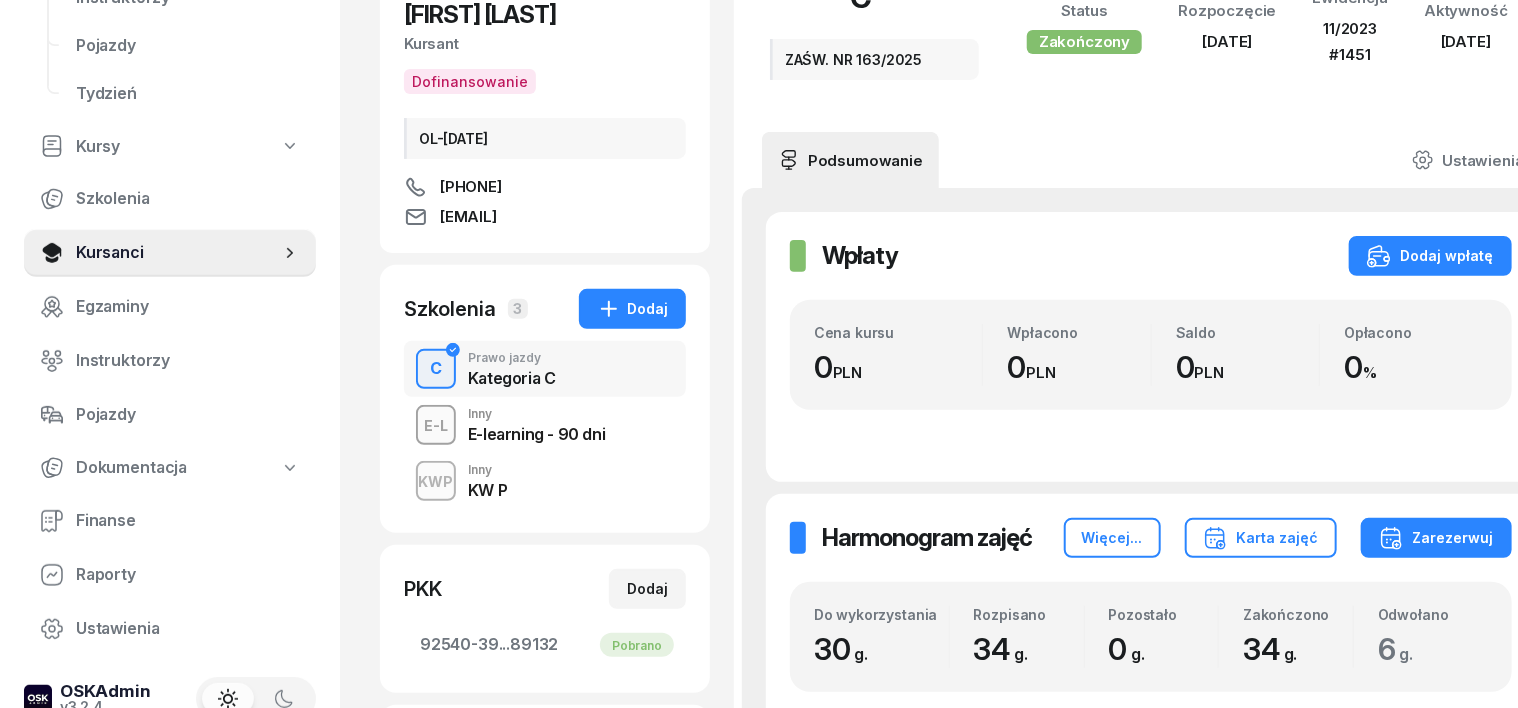 scroll, scrollTop: 250, scrollLeft: 0, axis: vertical 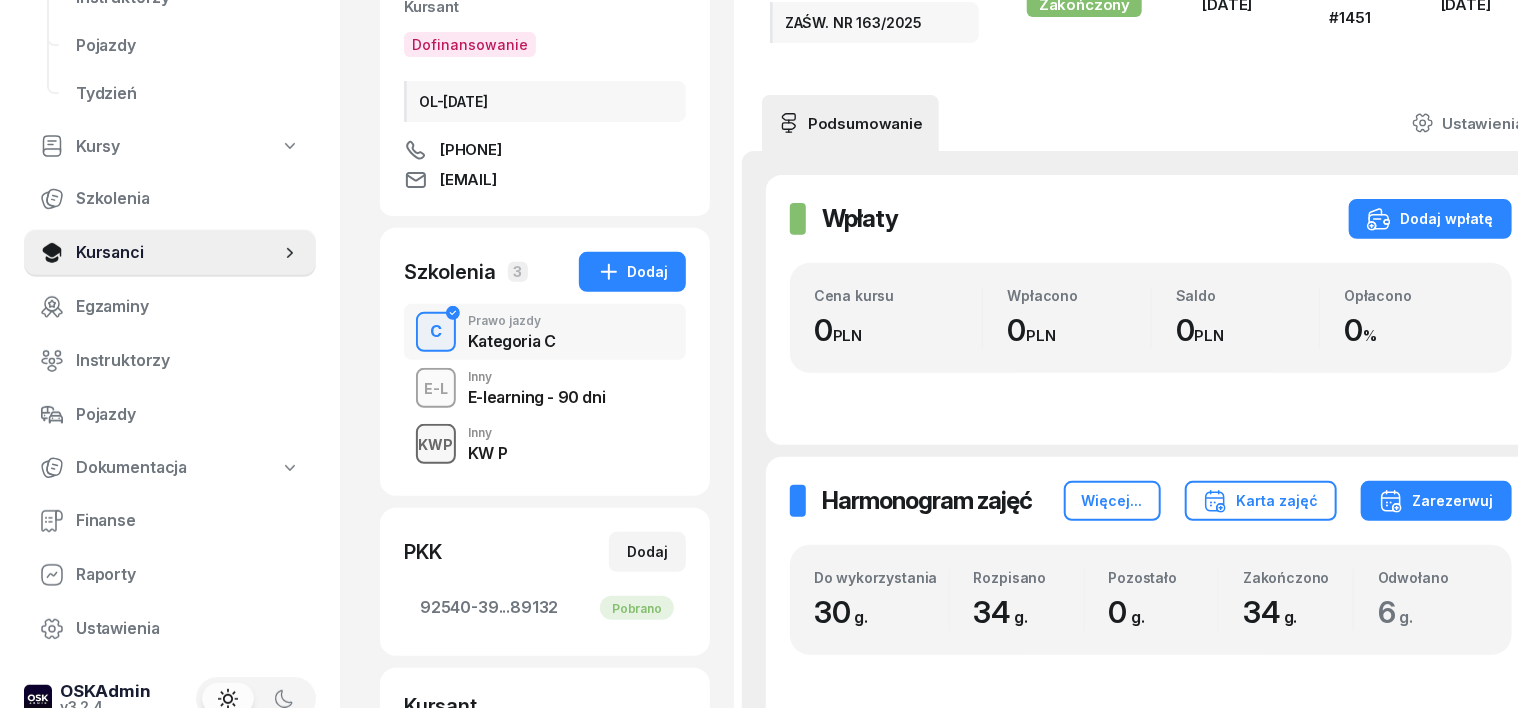 click on "KWP" at bounding box center (436, 444) 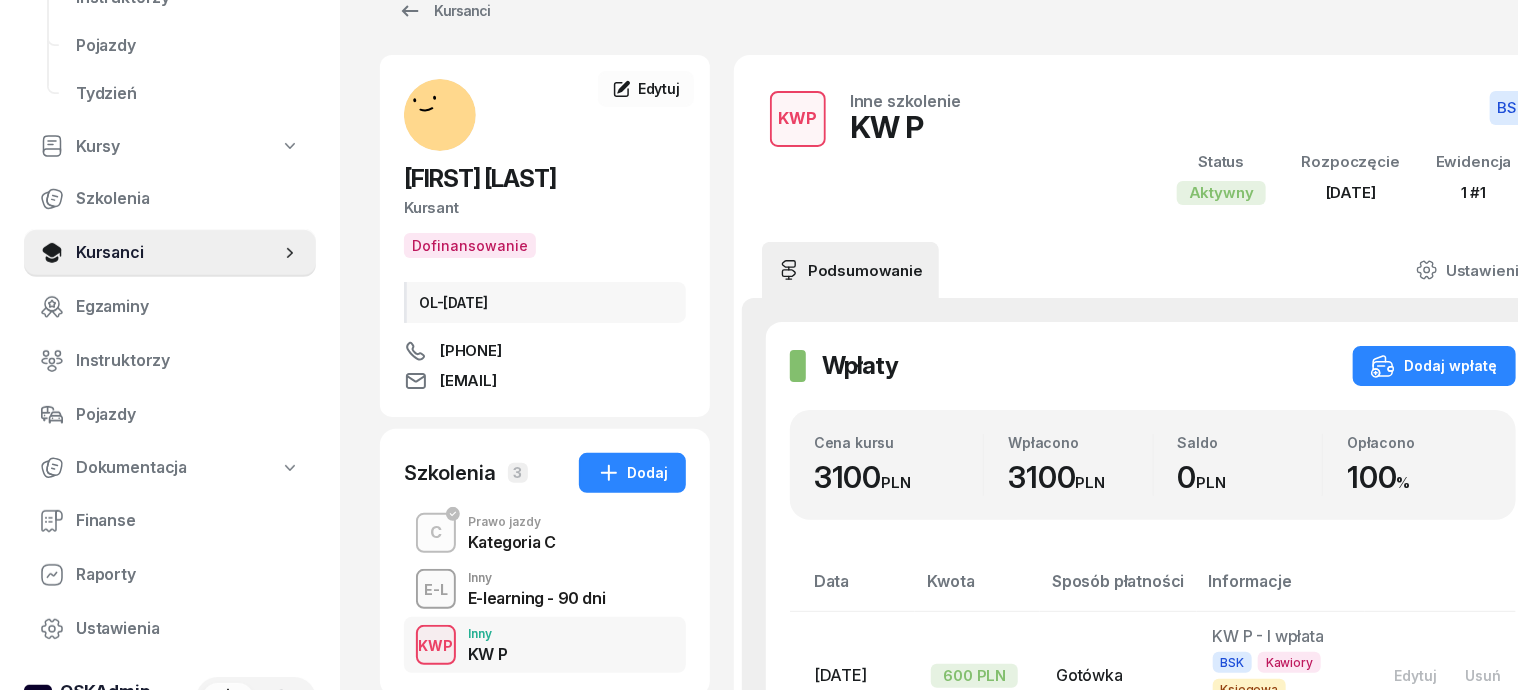 scroll, scrollTop: 0, scrollLeft: 0, axis: both 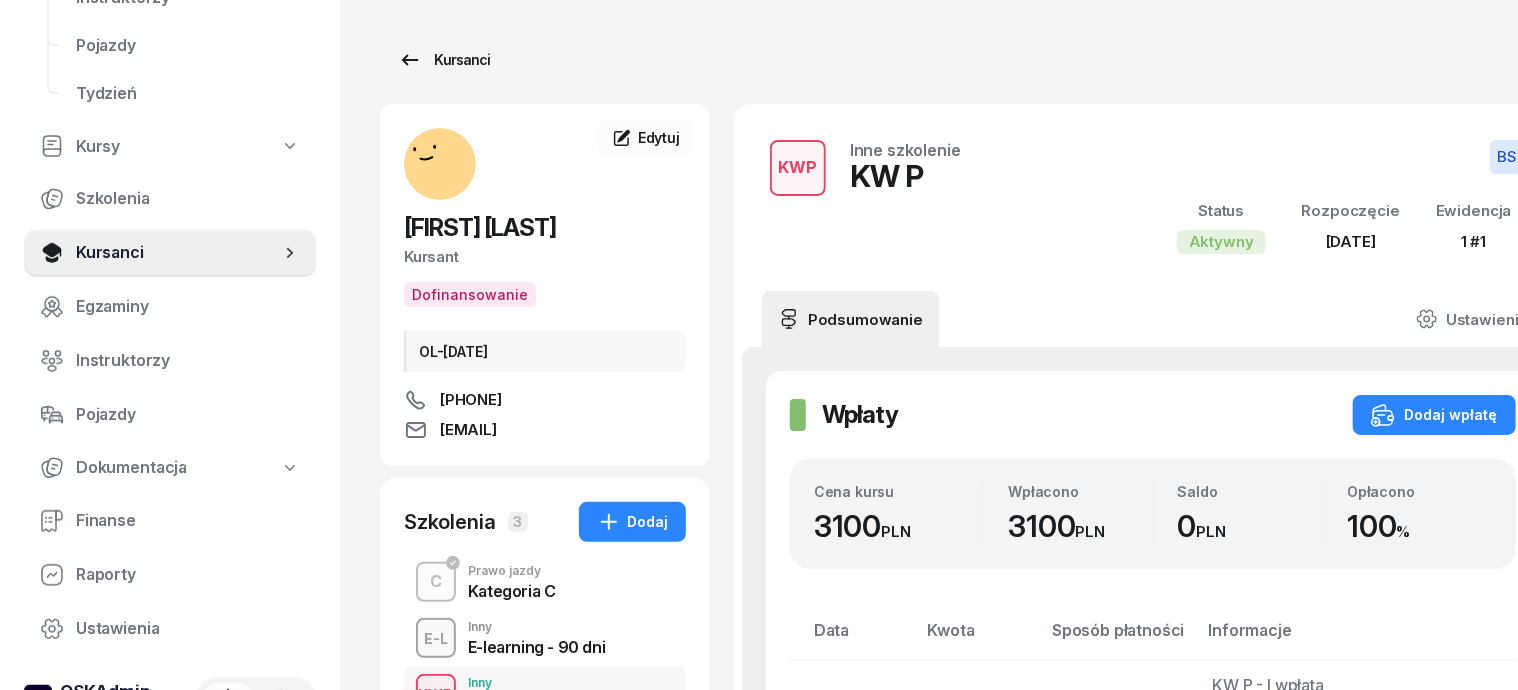 click on "Kursanci" at bounding box center (444, 60) 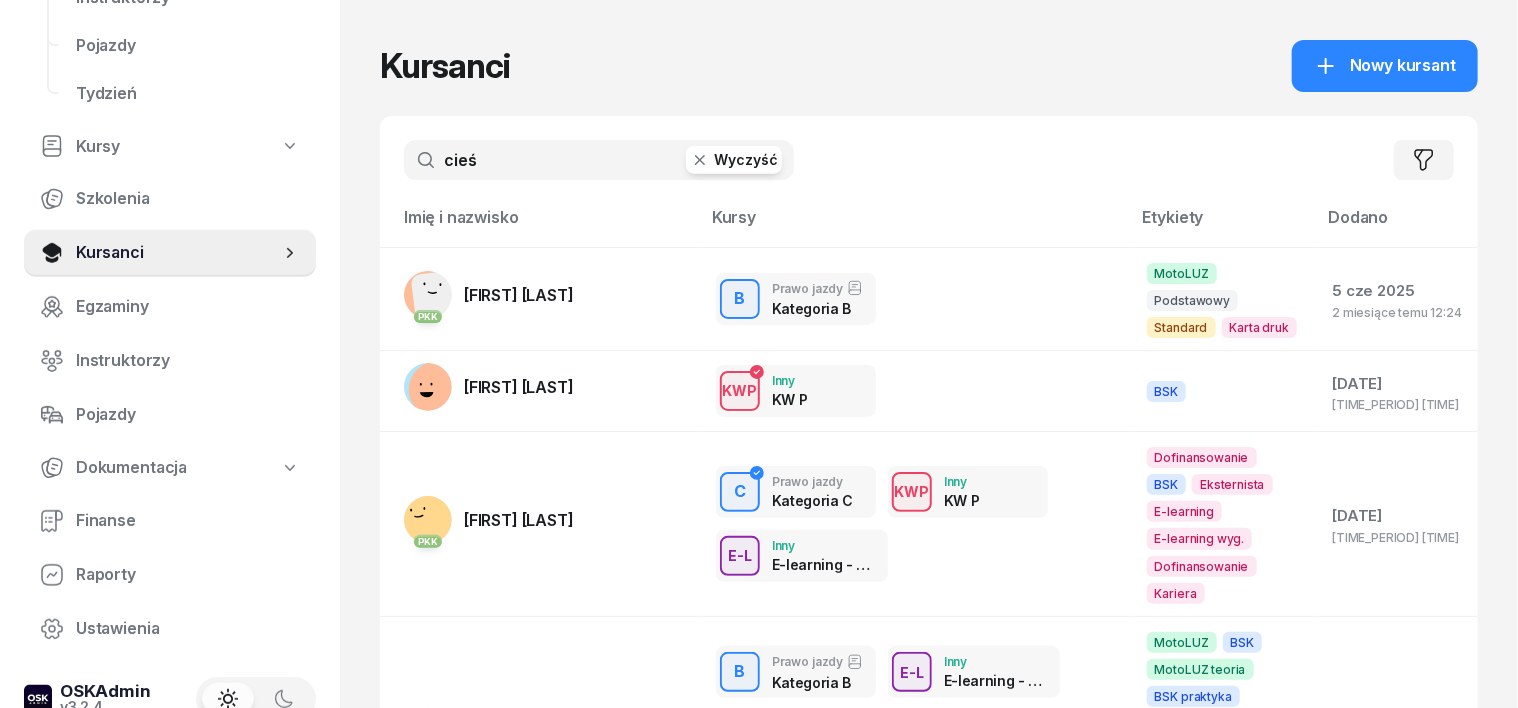 click 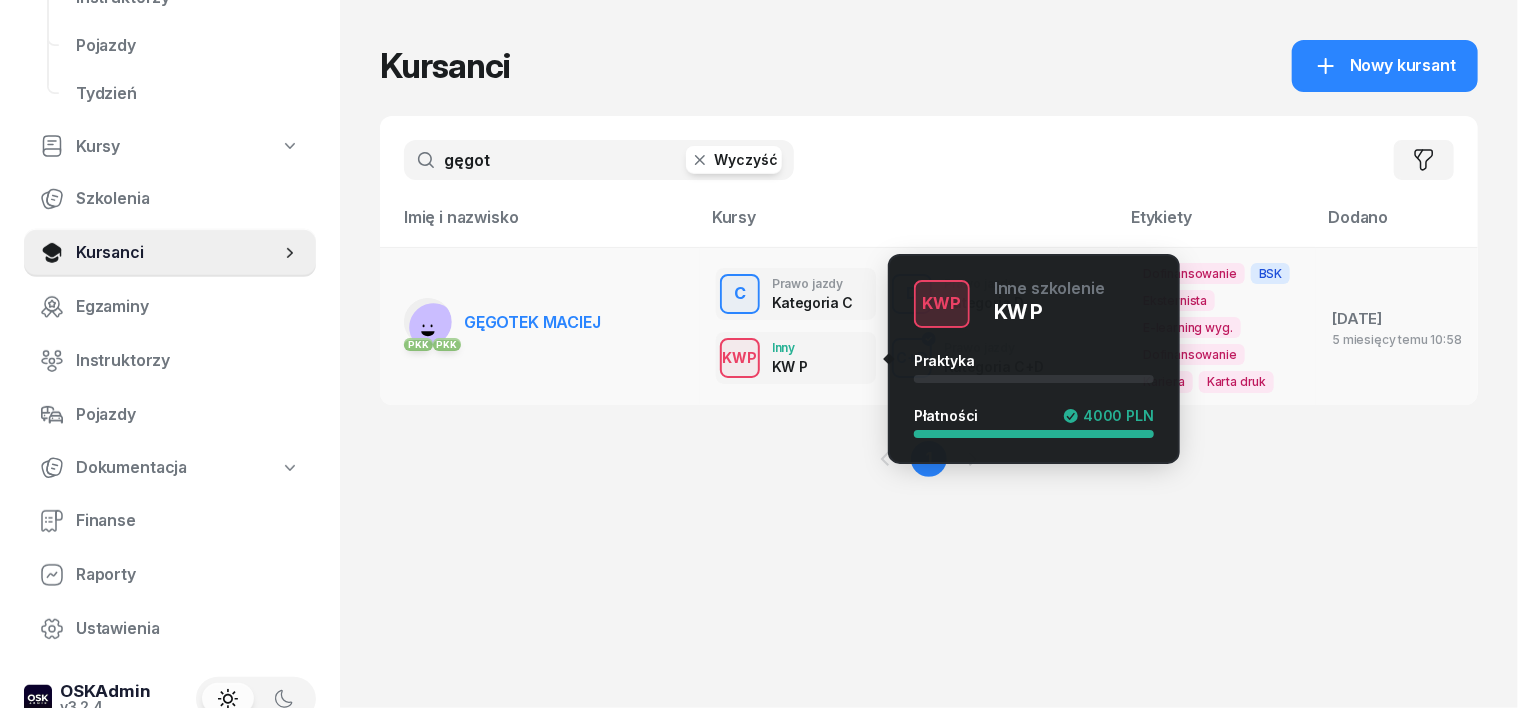 type on "gęgot" 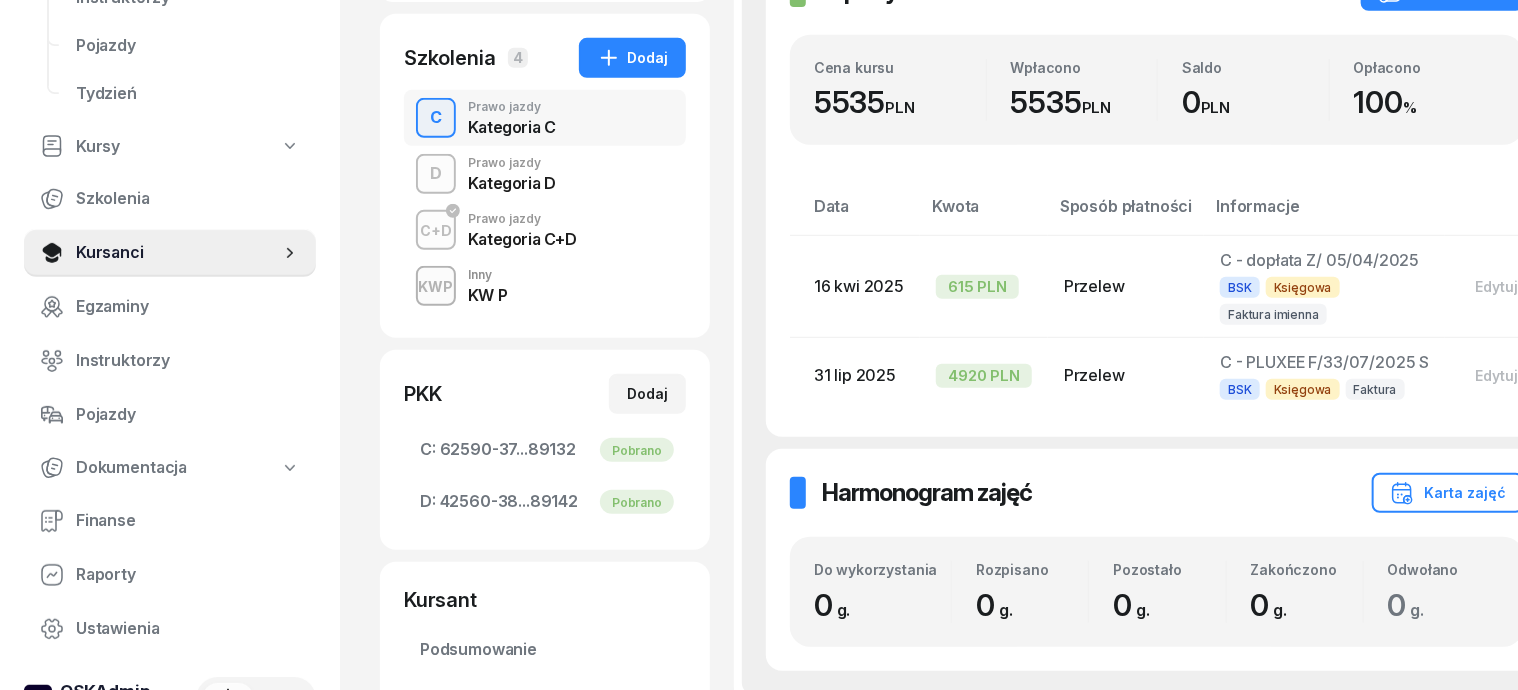 scroll, scrollTop: 500, scrollLeft: 0, axis: vertical 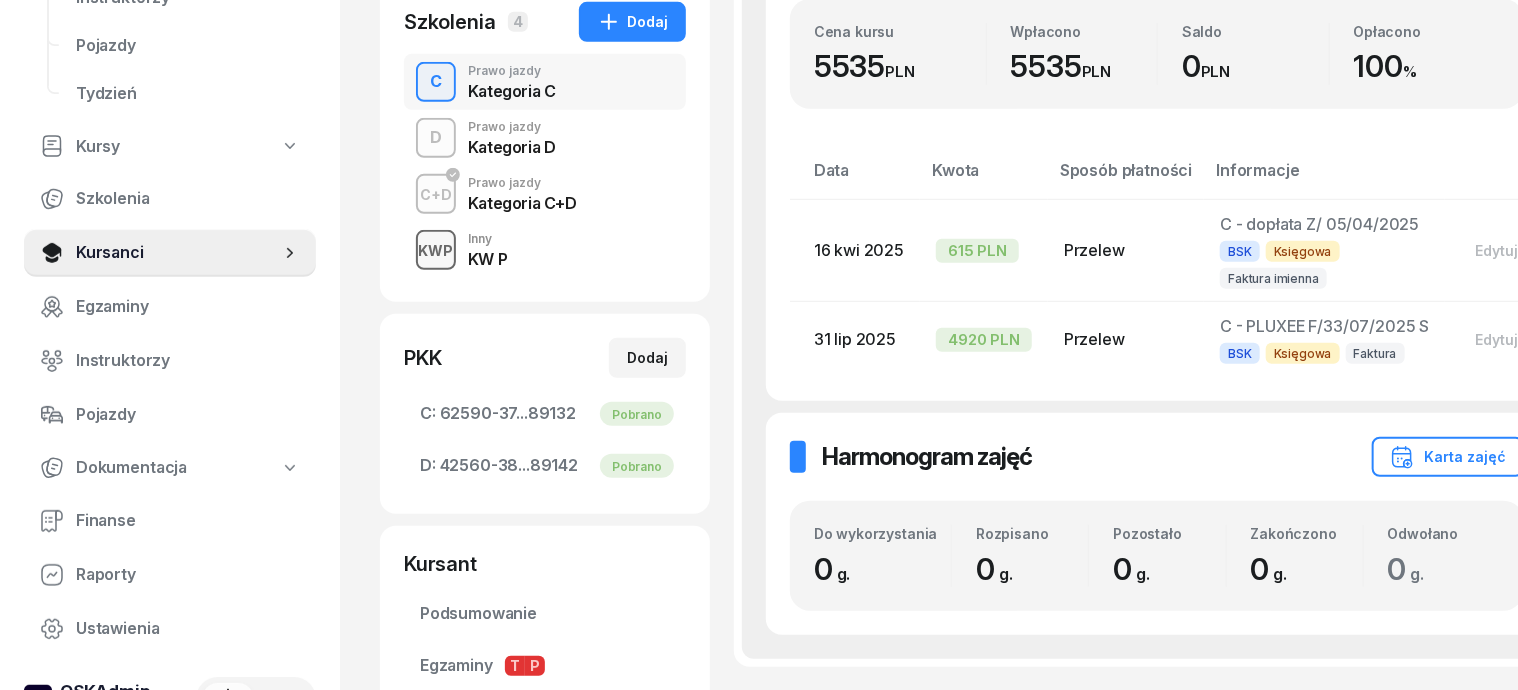 click on "KWP" at bounding box center (436, 250) 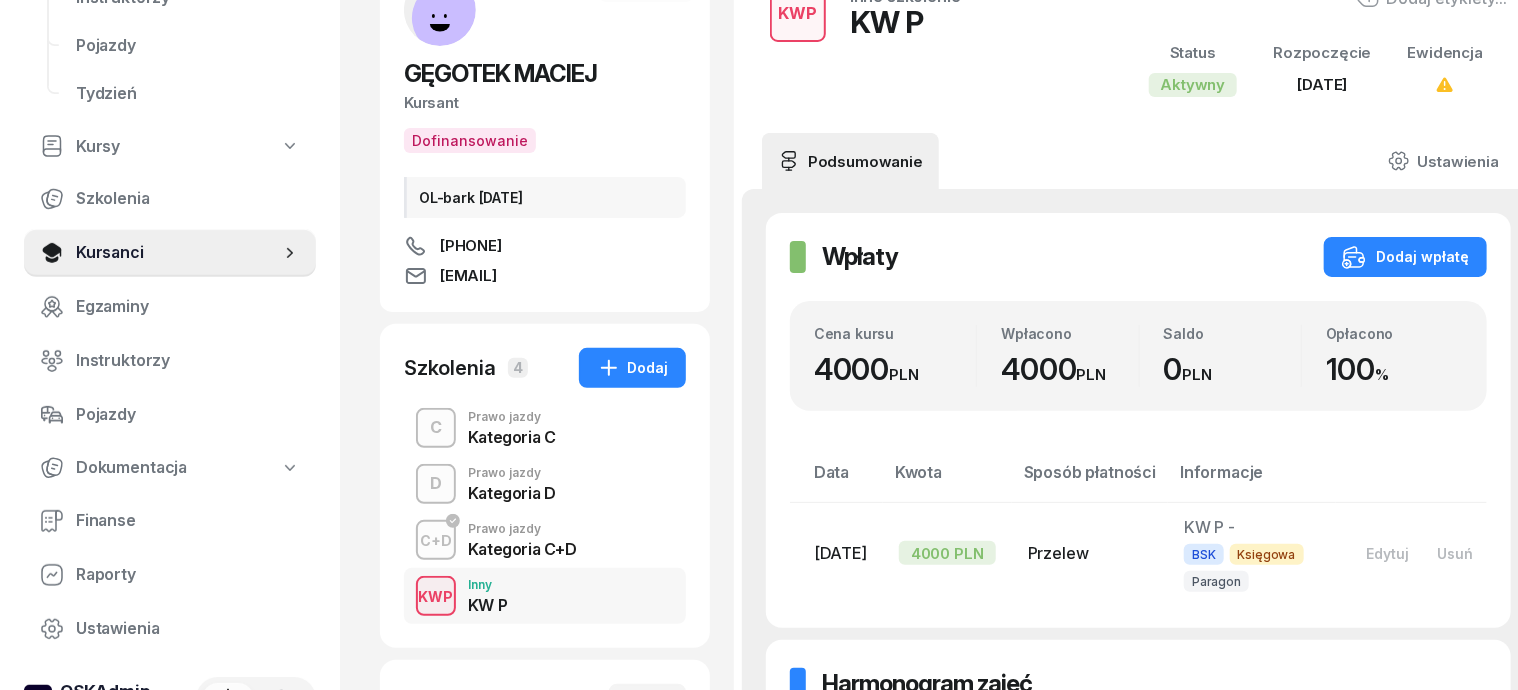 scroll, scrollTop: 0, scrollLeft: 0, axis: both 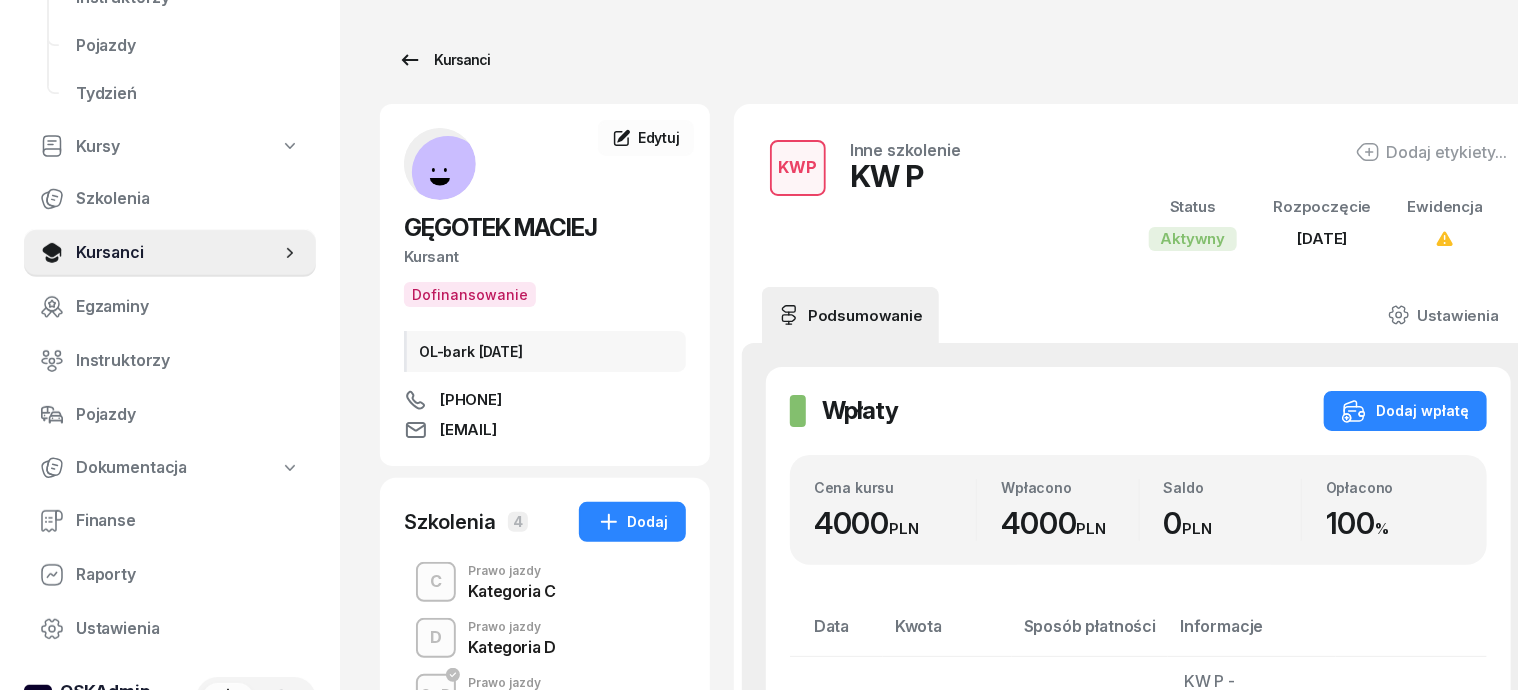 click on "Kursanci" at bounding box center [444, 60] 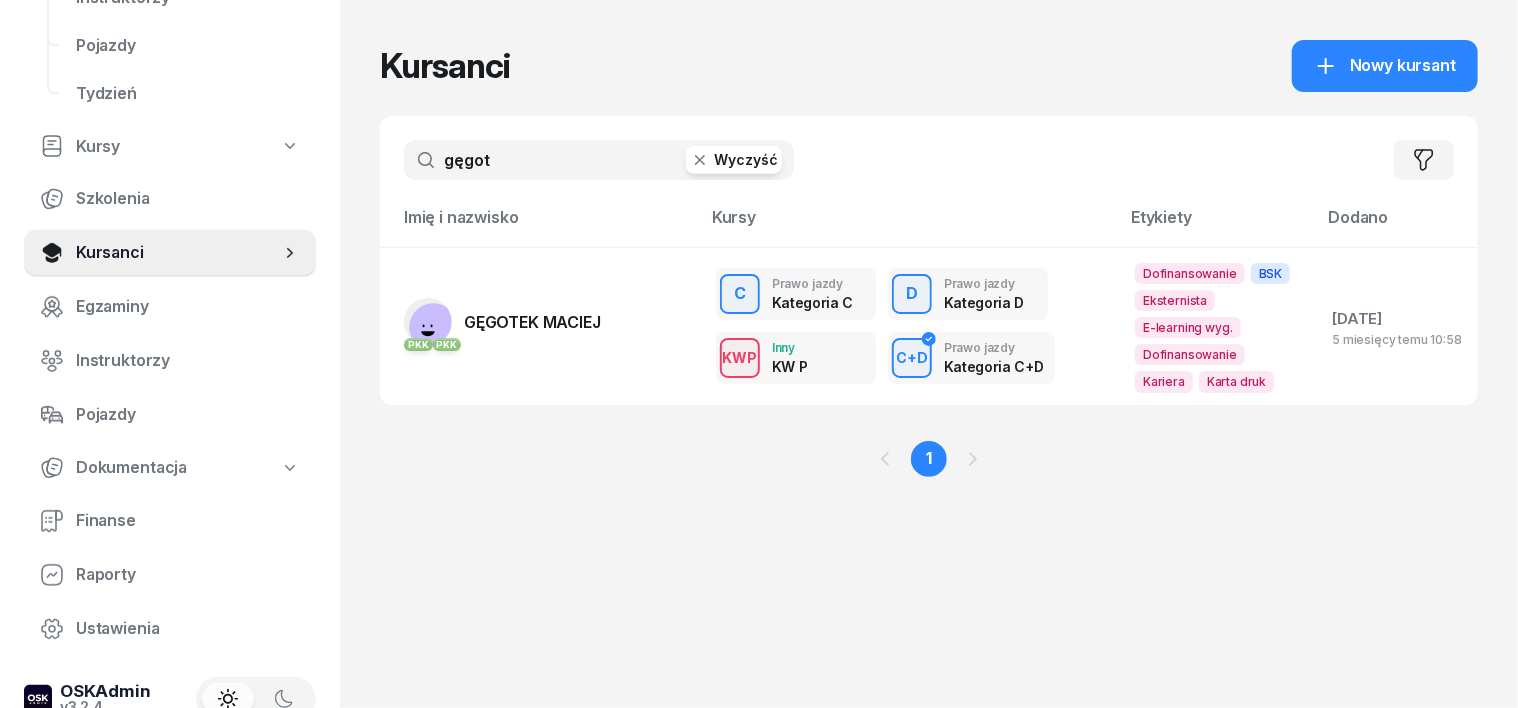 click 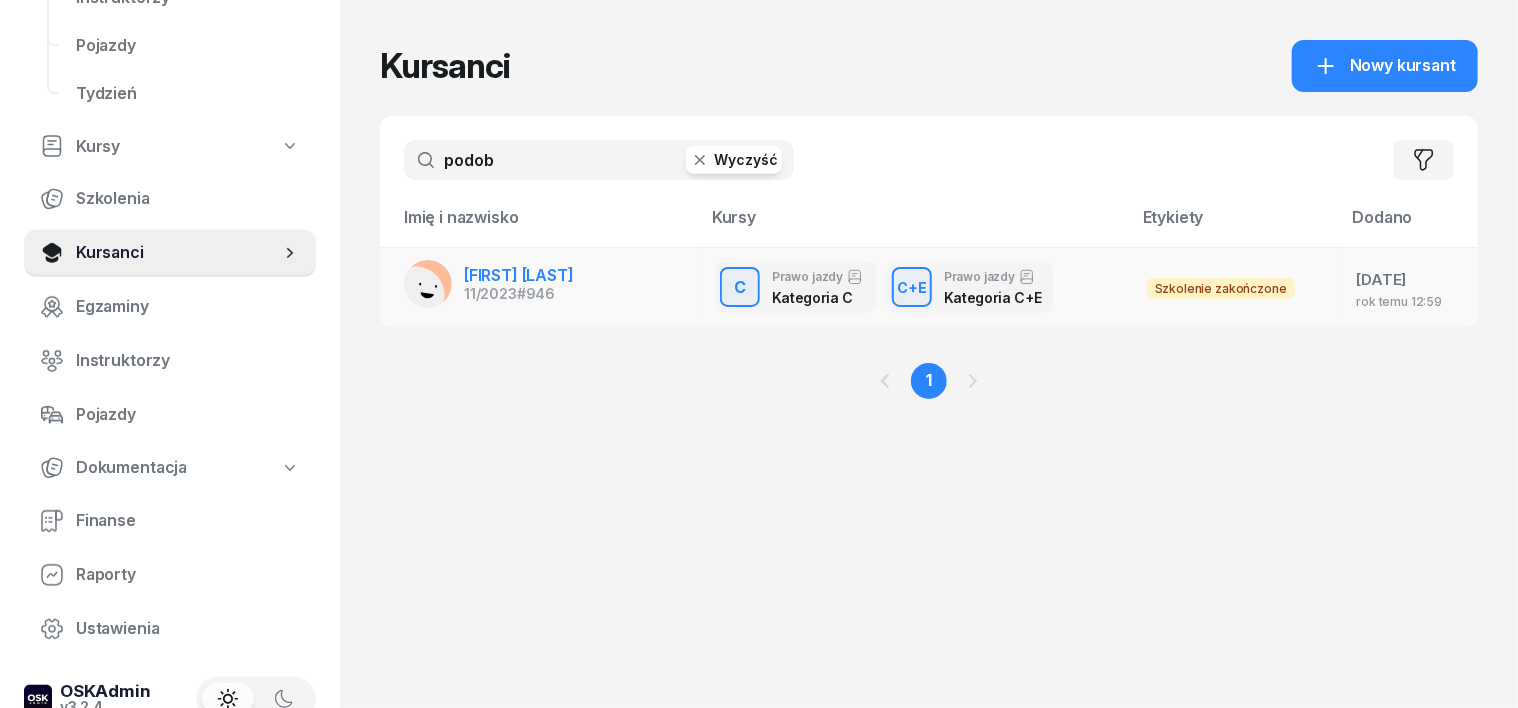 type on "podob" 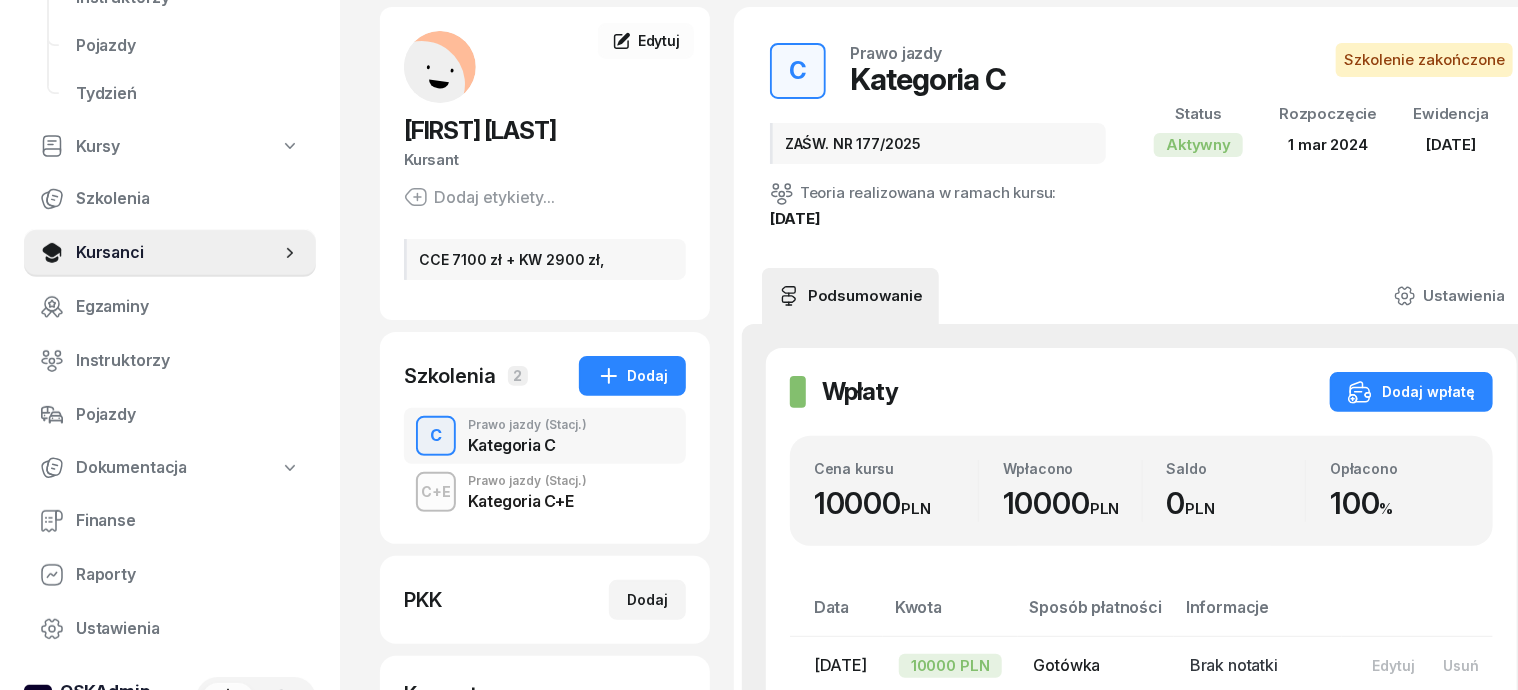 scroll, scrollTop: 0, scrollLeft: 0, axis: both 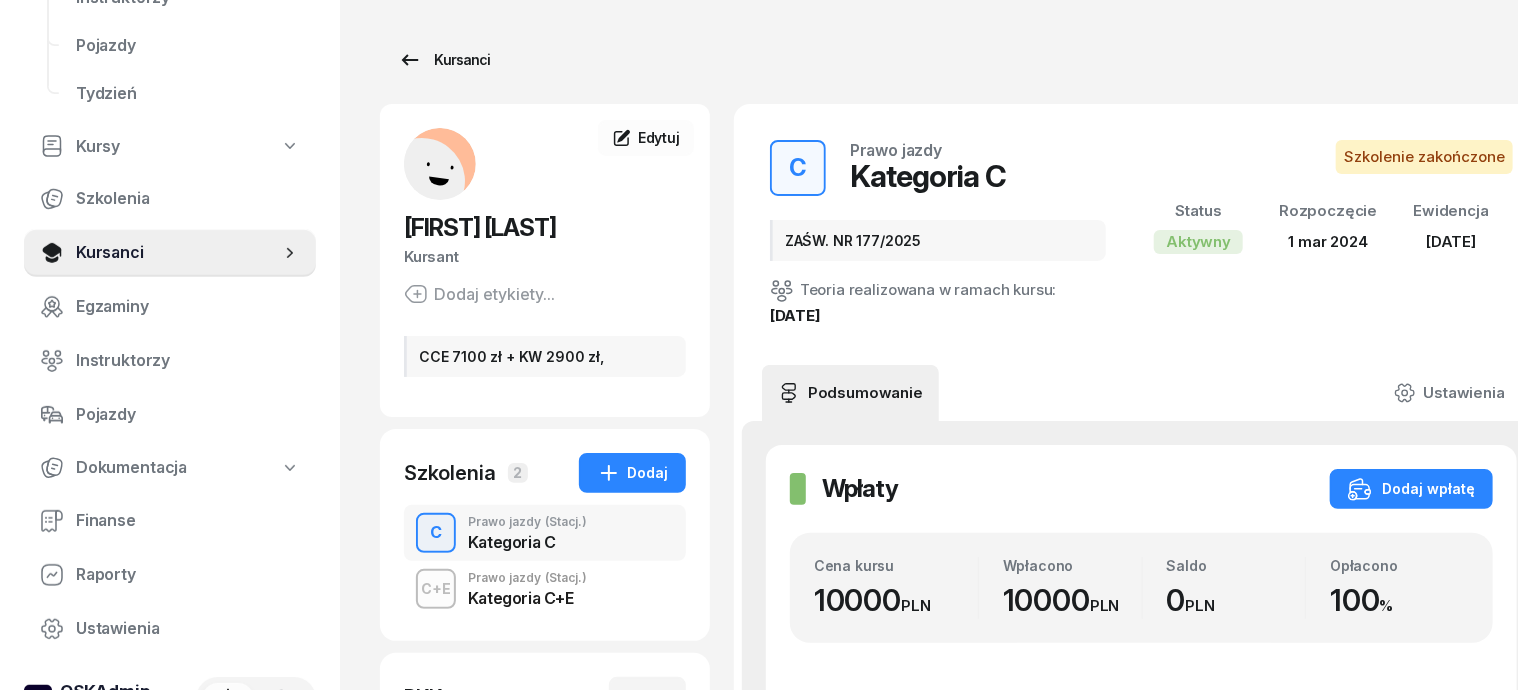 click on "Kursanci" at bounding box center (444, 60) 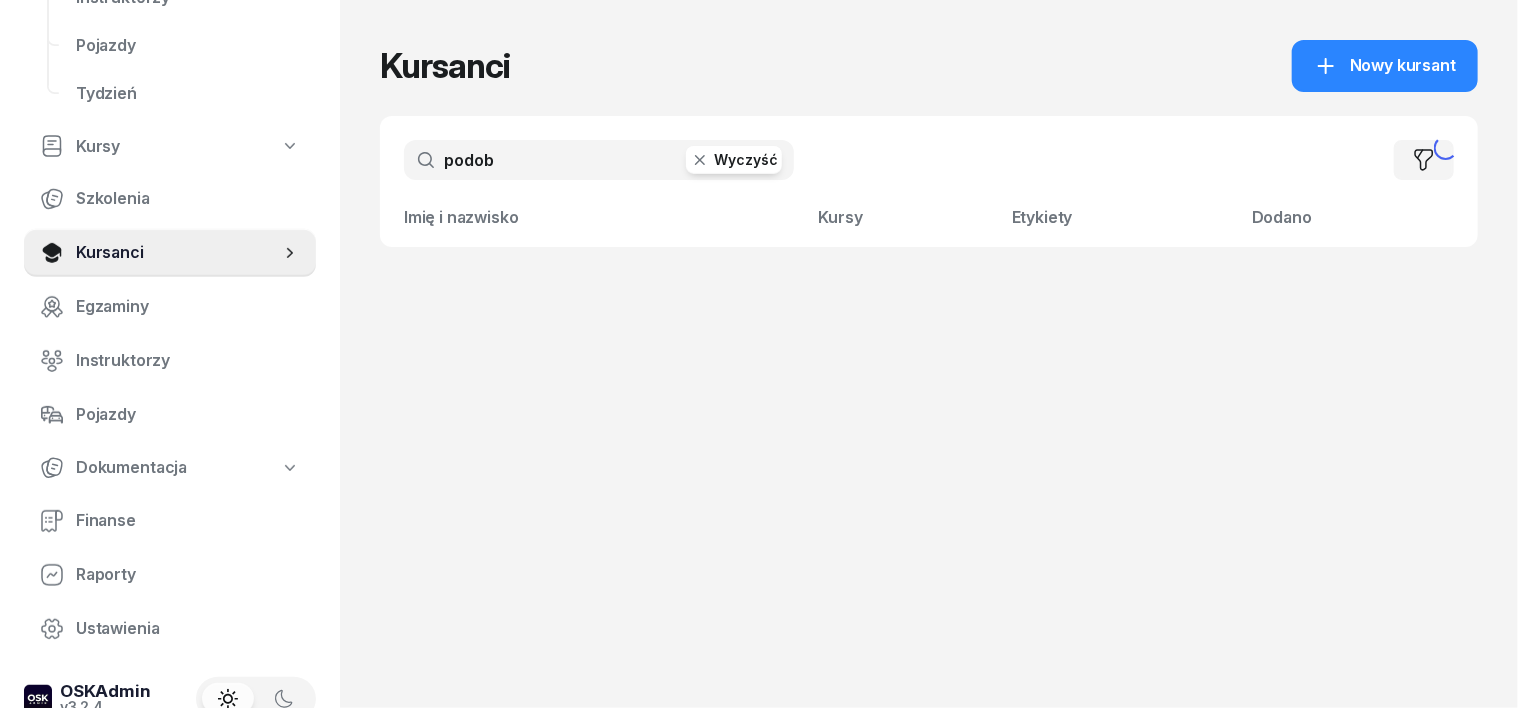 click 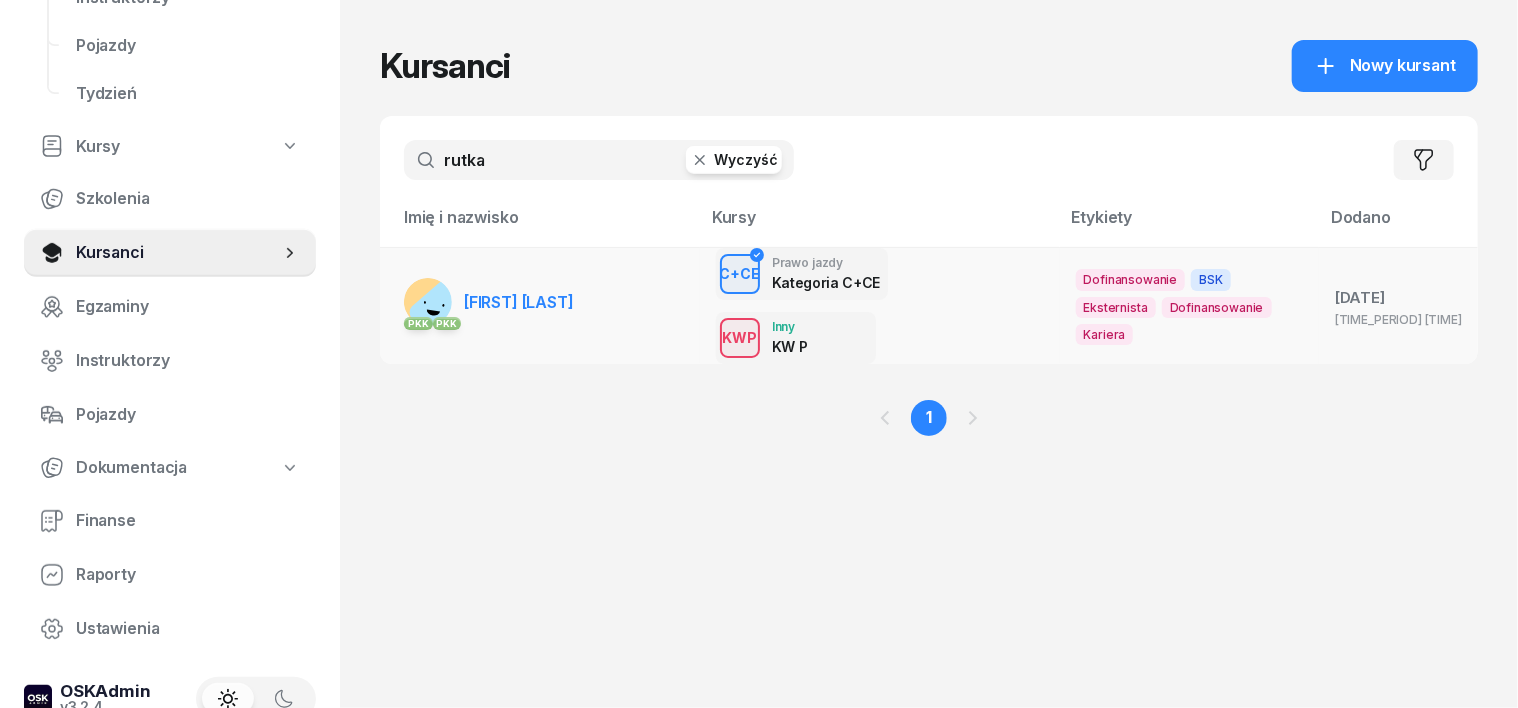 type on "rutka" 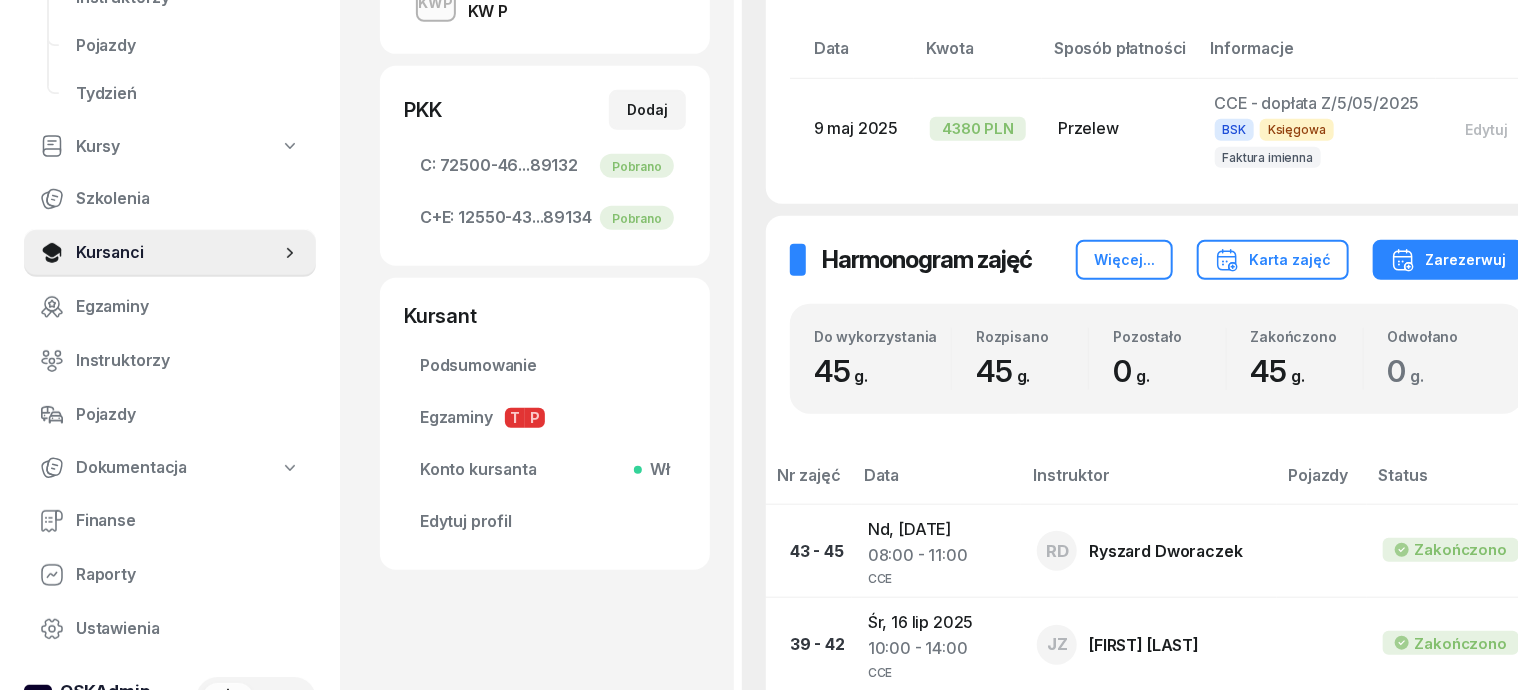 scroll, scrollTop: 500, scrollLeft: 0, axis: vertical 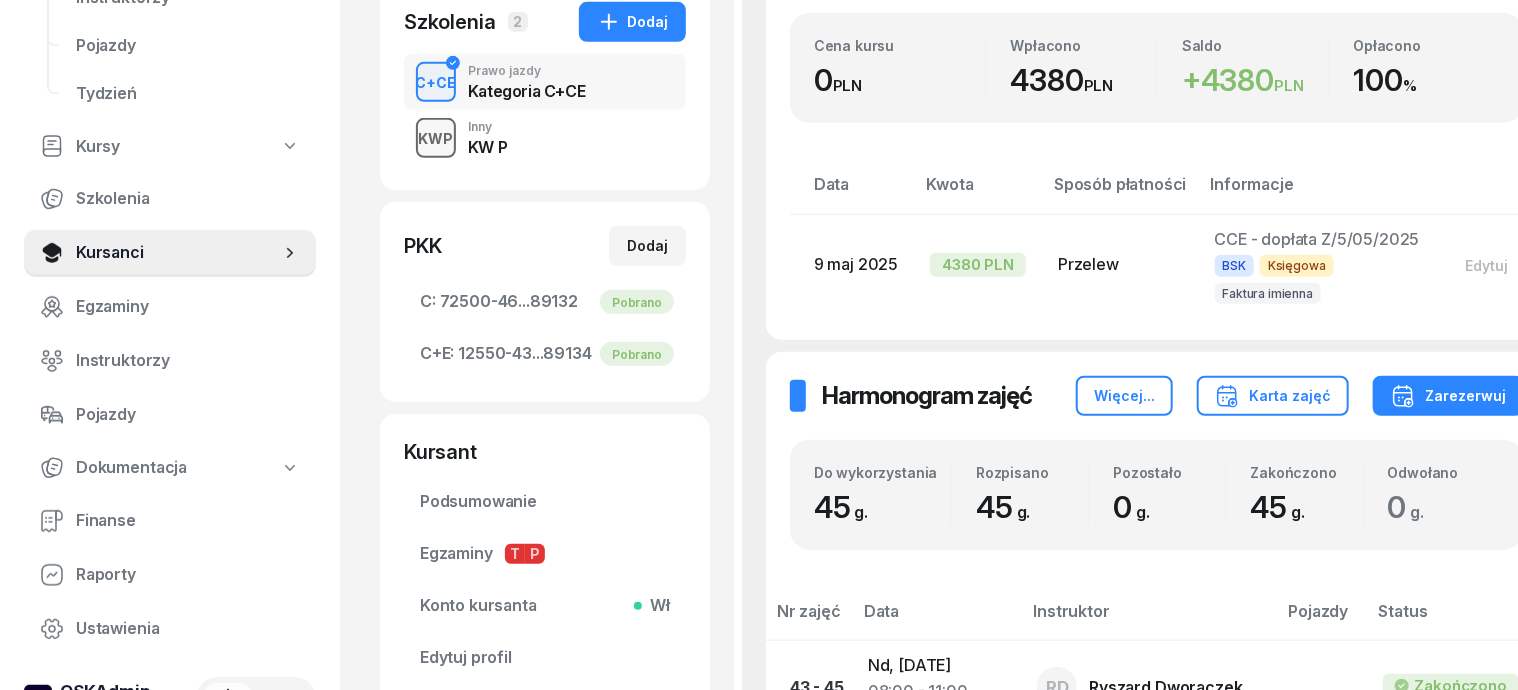 click on "KWP" at bounding box center [436, 138] 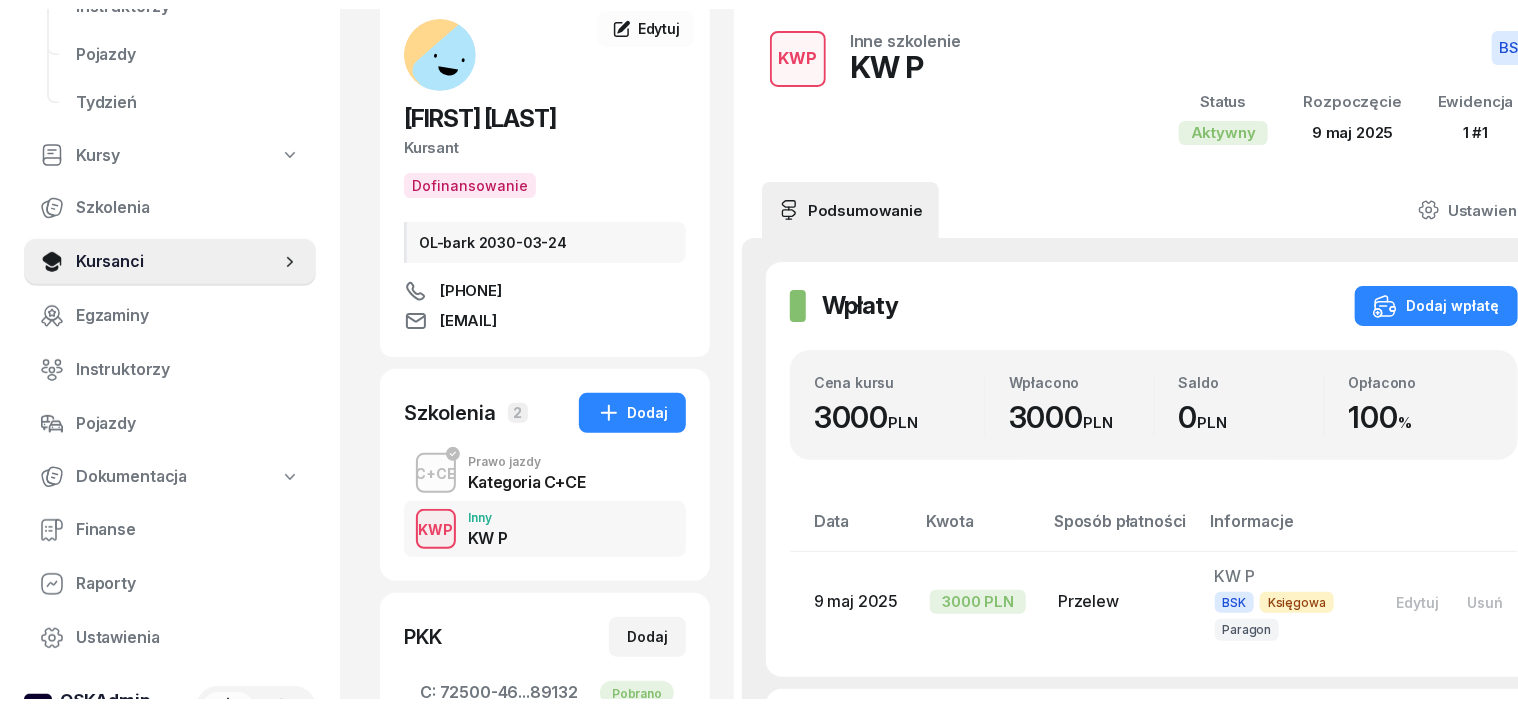 scroll, scrollTop: 0, scrollLeft: 0, axis: both 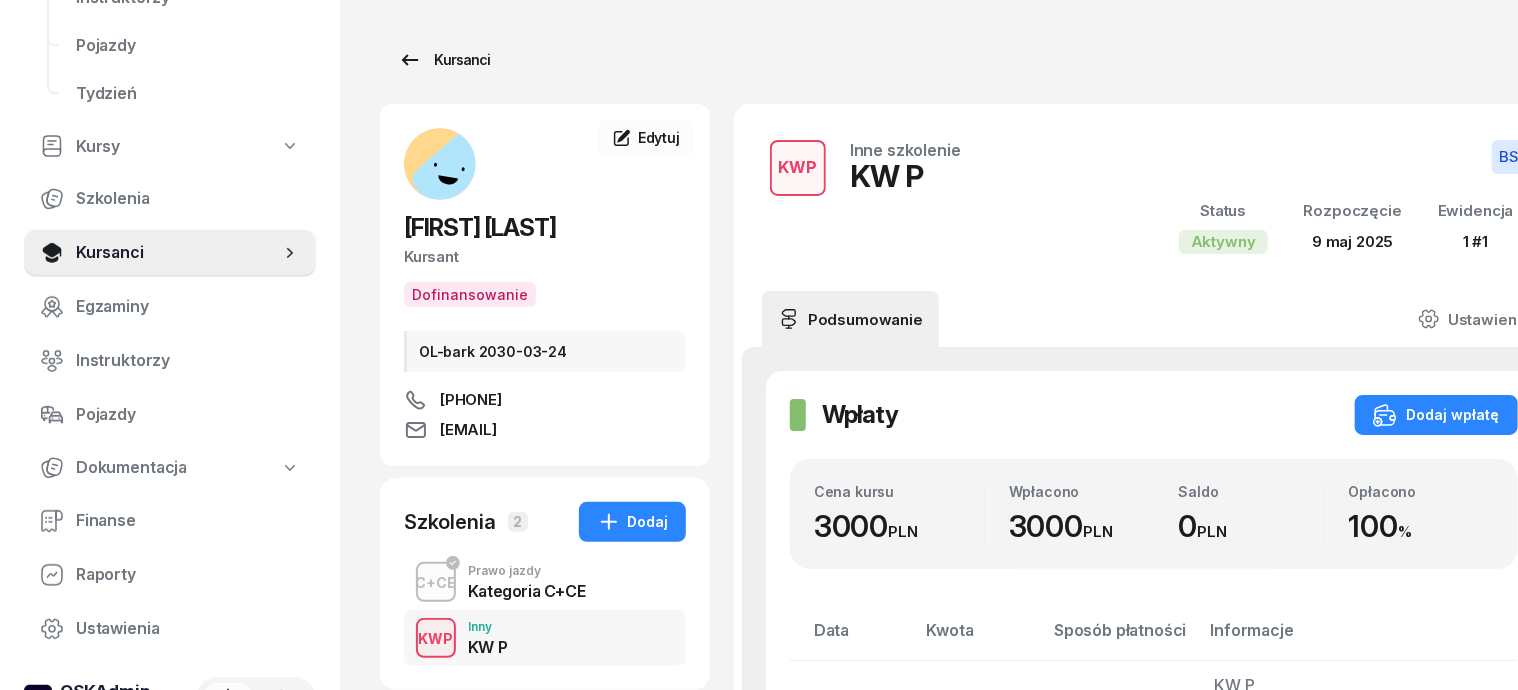 click on "Kursanci" at bounding box center [444, 60] 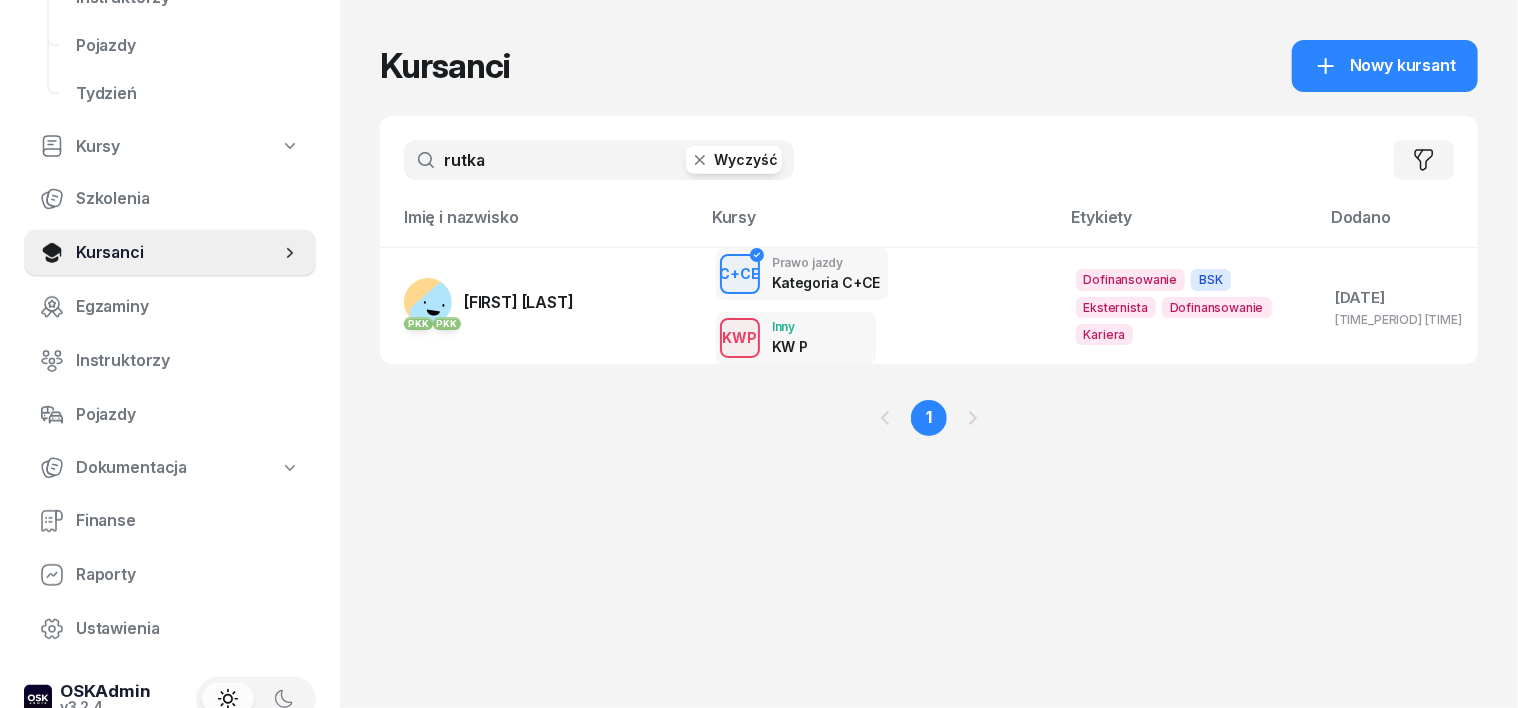 click 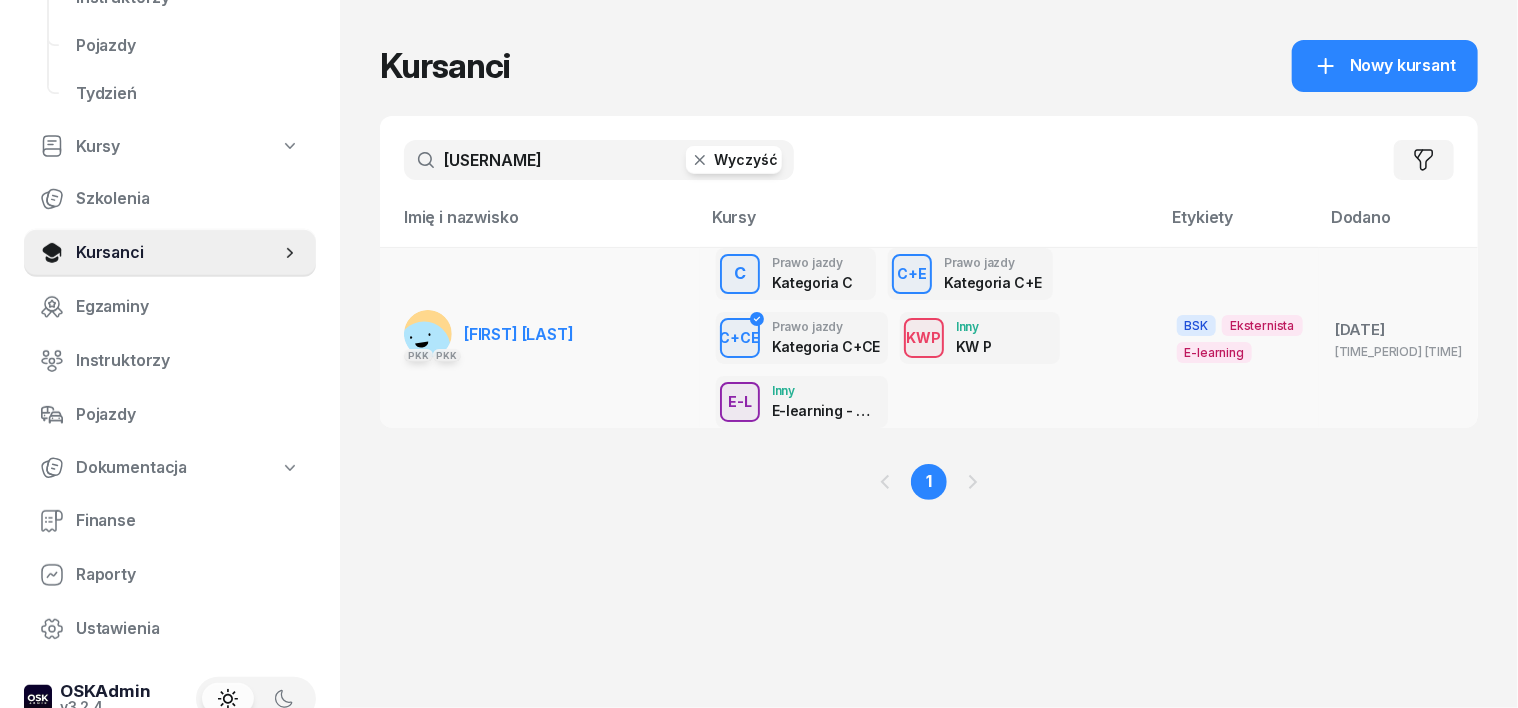type on "[USERNAME]" 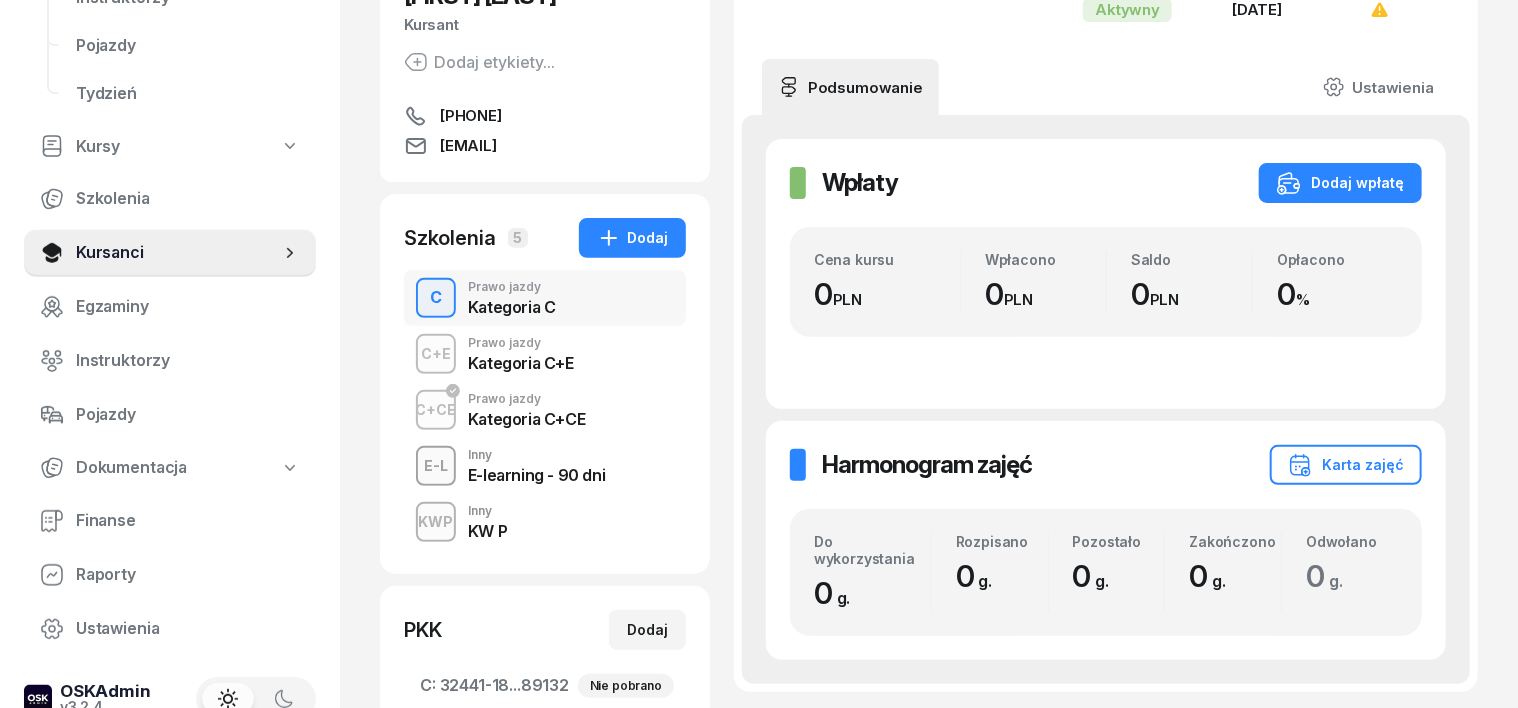 scroll, scrollTop: 250, scrollLeft: 0, axis: vertical 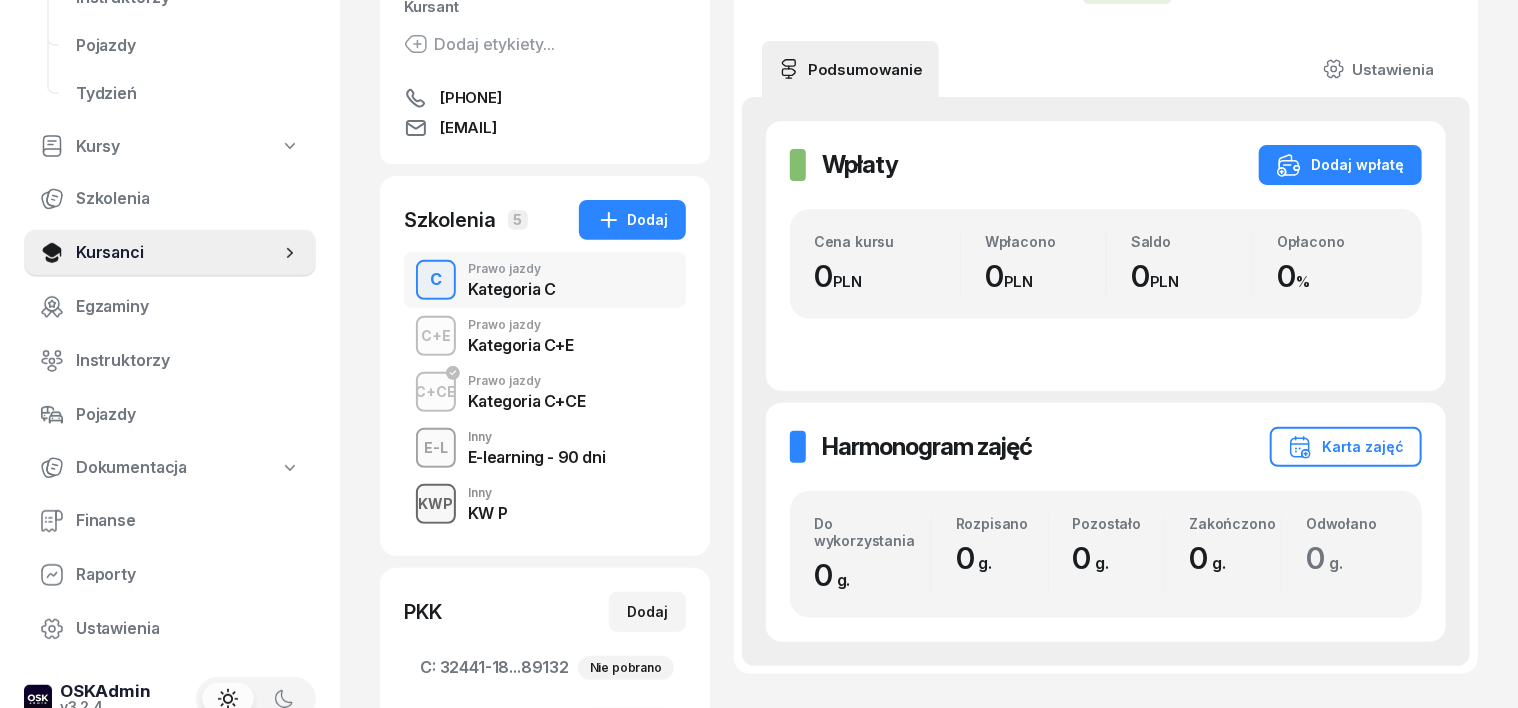 click on "KWP" at bounding box center [436, 503] 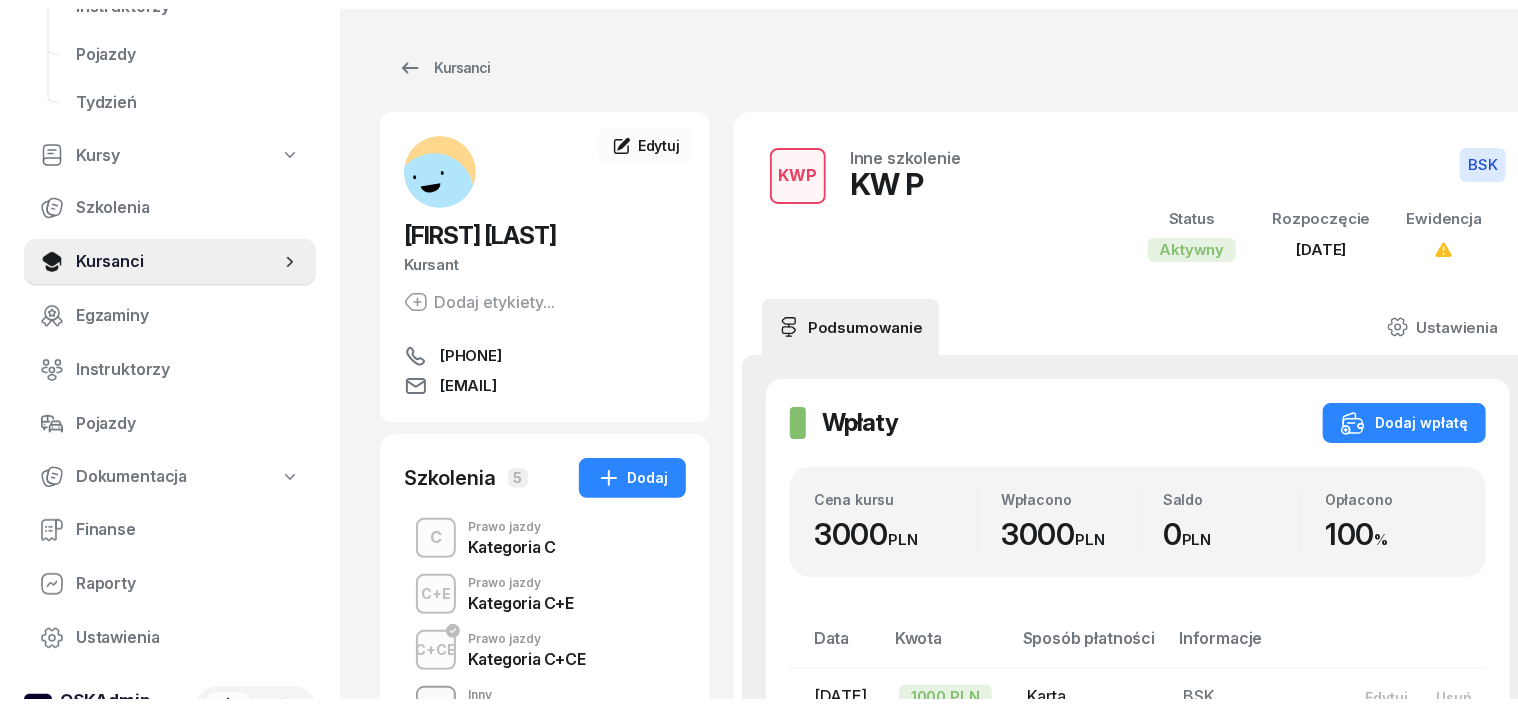 scroll, scrollTop: 0, scrollLeft: 0, axis: both 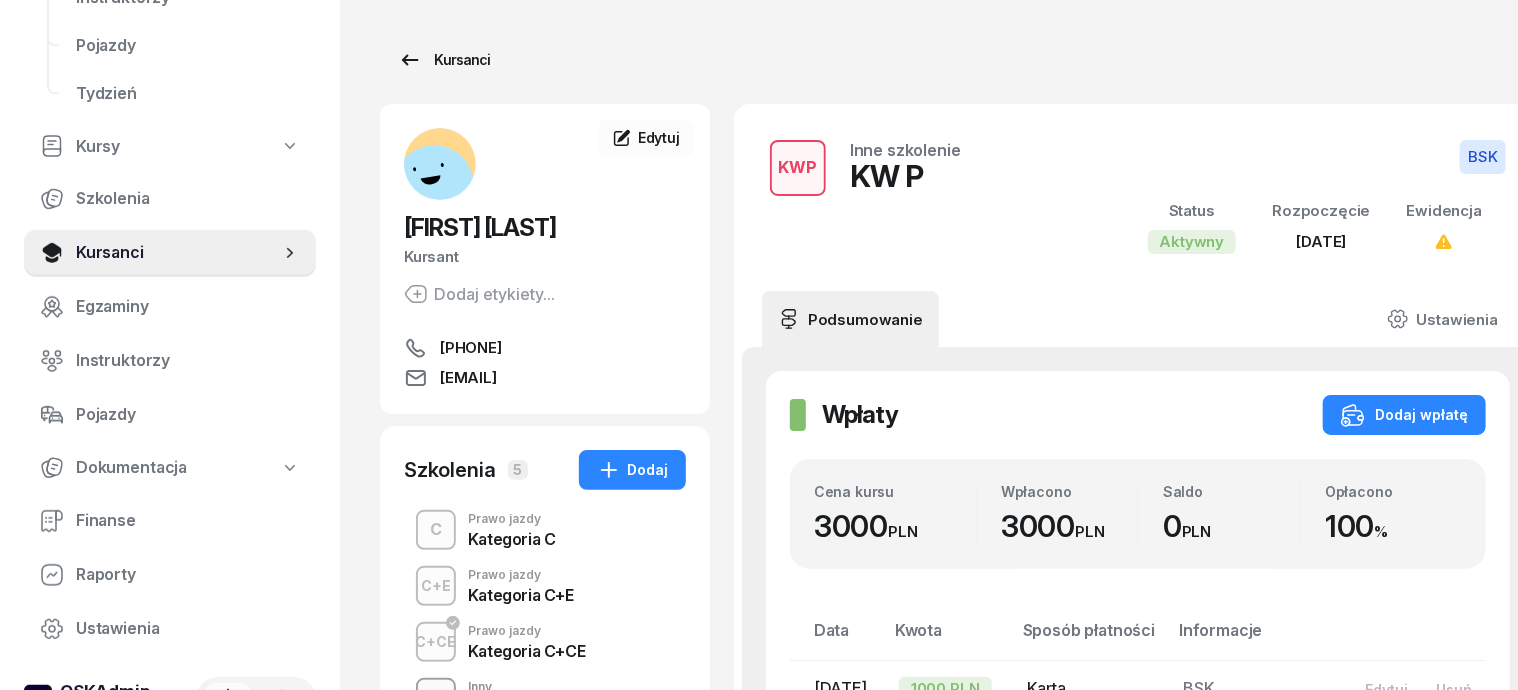click on "Kursanci" at bounding box center [444, 60] 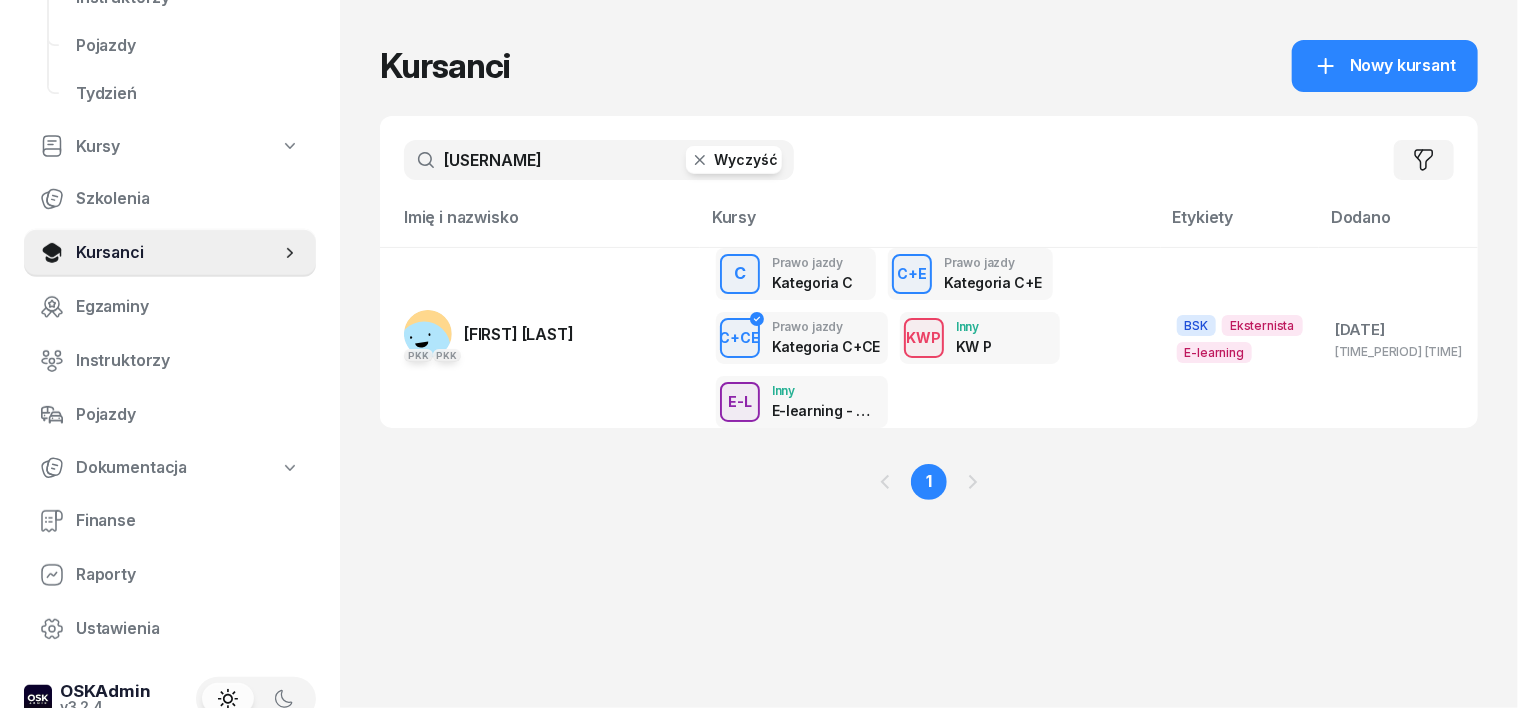 click 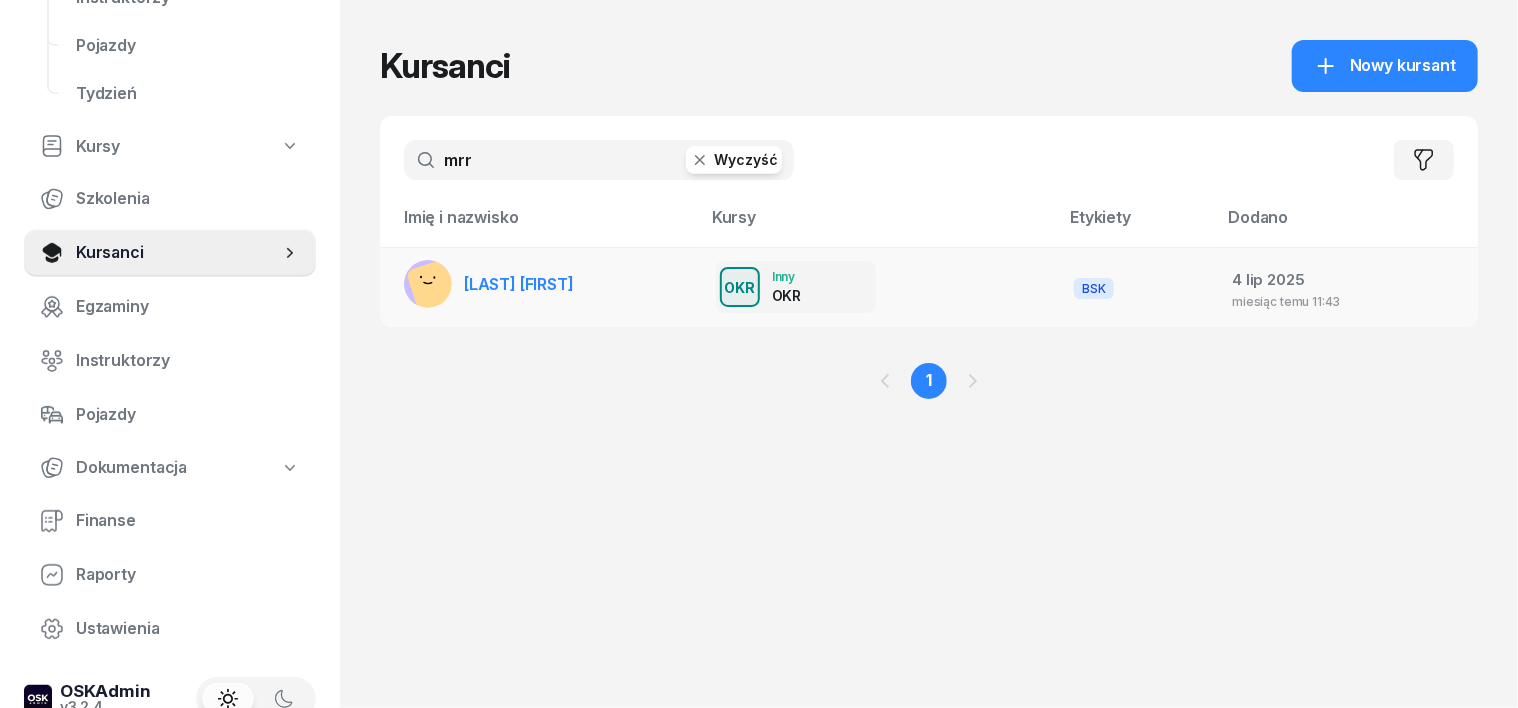 type on "mrr" 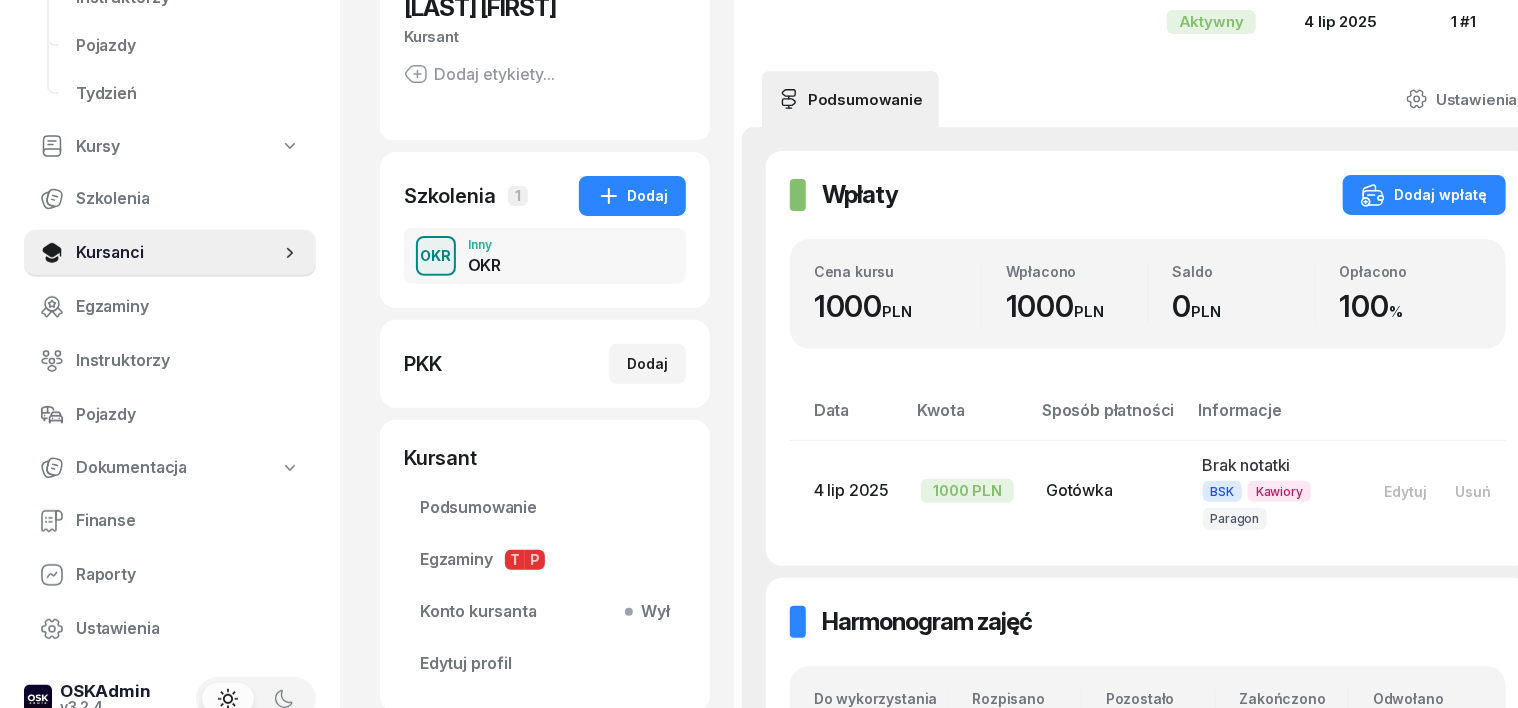 scroll, scrollTop: 250, scrollLeft: 0, axis: vertical 